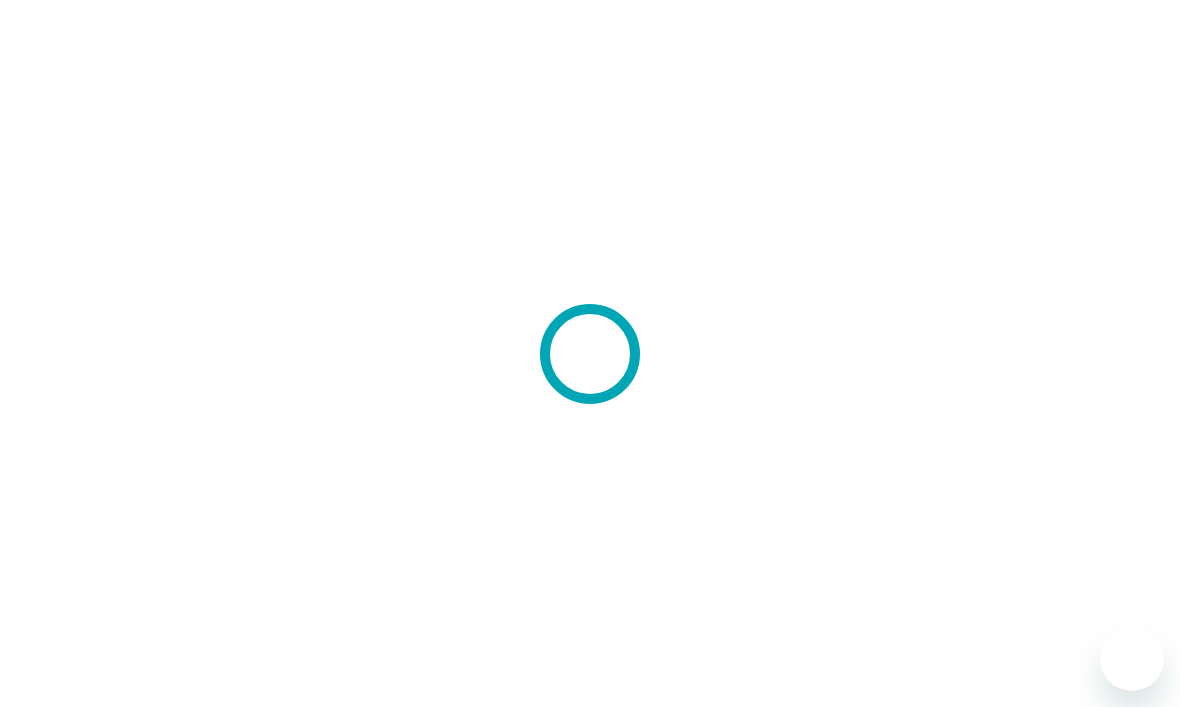 scroll, scrollTop: 0, scrollLeft: 0, axis: both 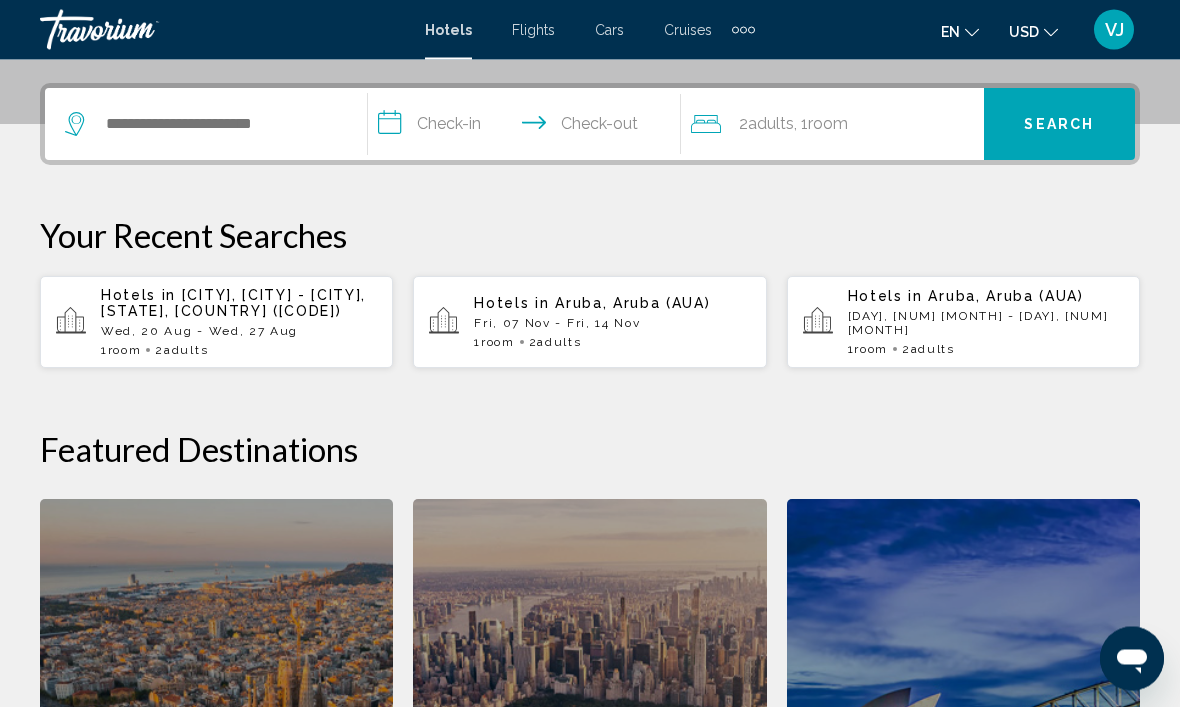 click on "Hotels in    [CITY], [CITY] - [CITY], [STATE], [COUNTRY] ([CODE])  [DAY], [NUM] [MONTH] - [DAY], [NUM] [MONTH]  1  Room rooms 2  Adult Adults" at bounding box center (239, 323) 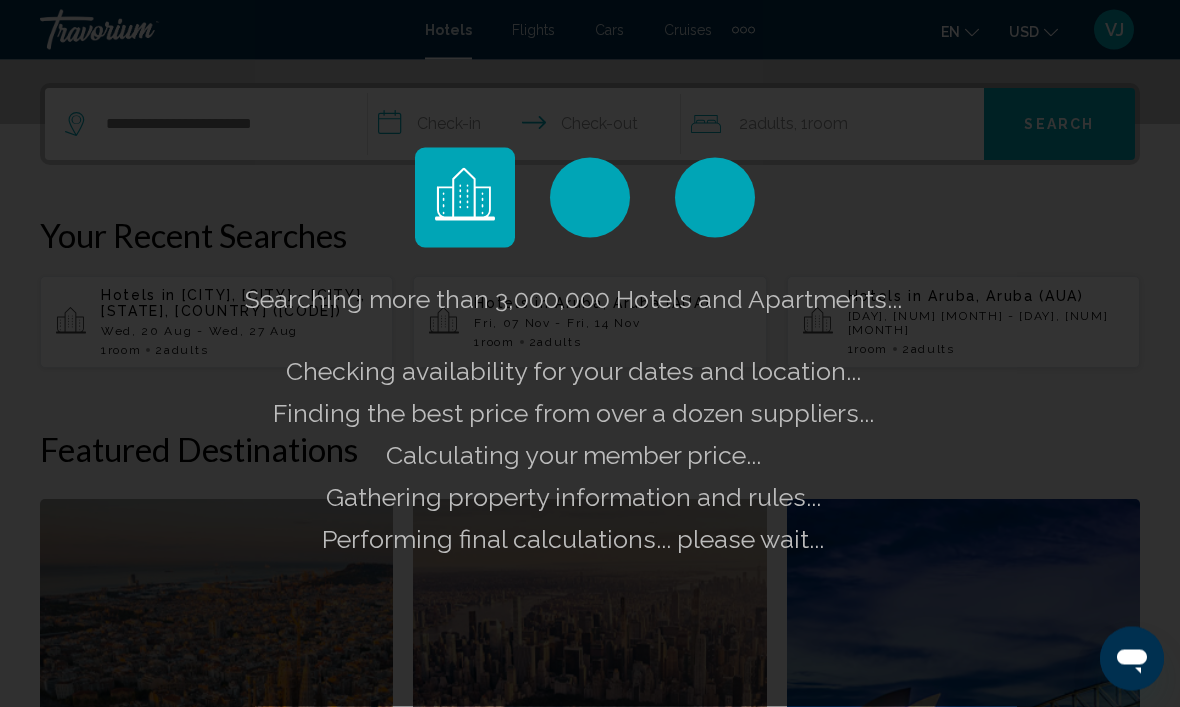 scroll, scrollTop: 476, scrollLeft: 0, axis: vertical 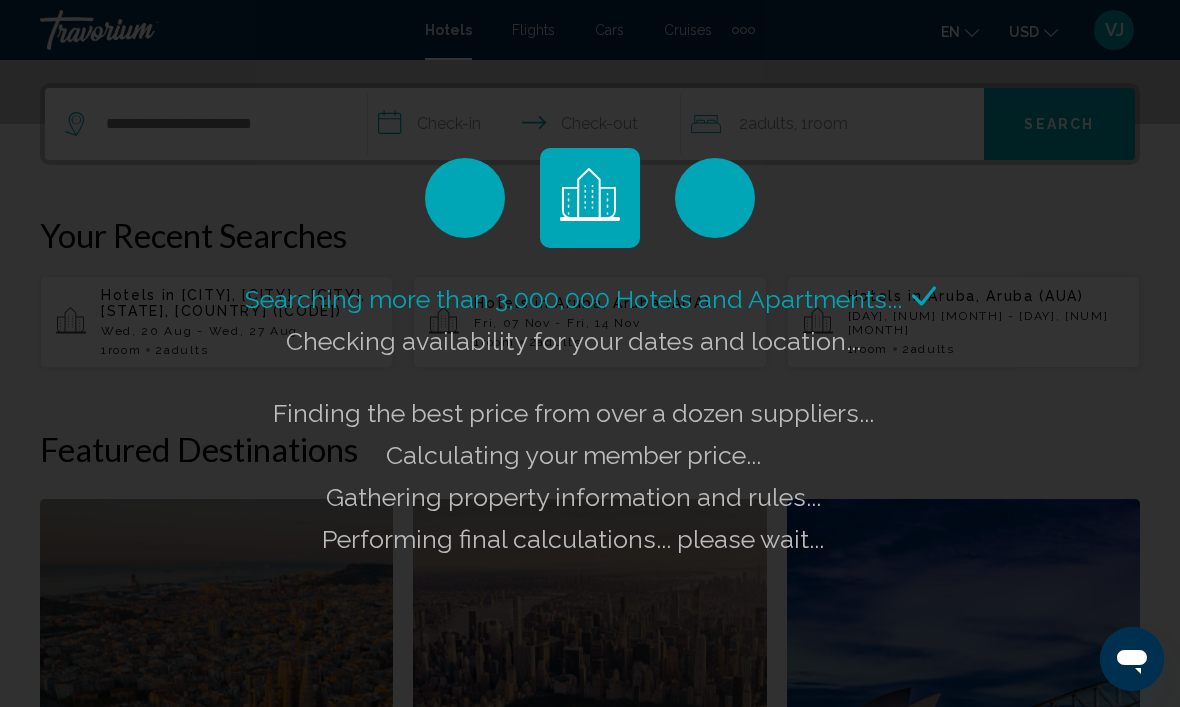 click on "Searching more than 3,000,000 Hotels and Apartments...
Checking availability for your dates and location..." 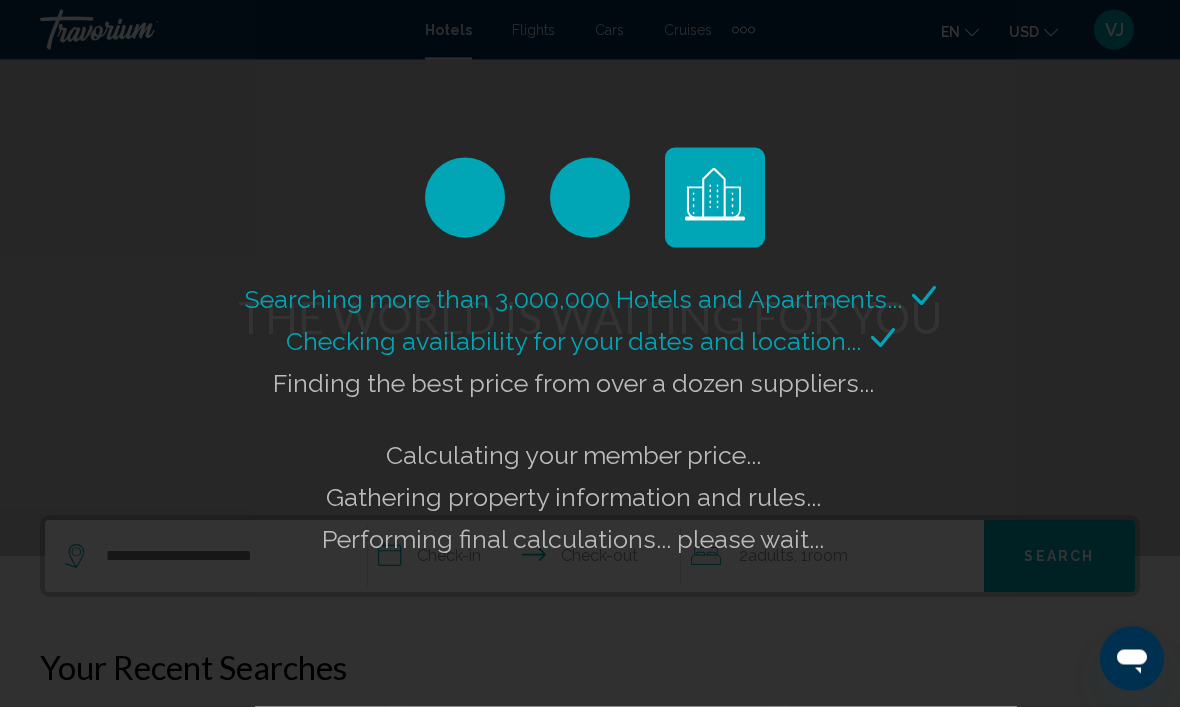 scroll, scrollTop: 0, scrollLeft: 0, axis: both 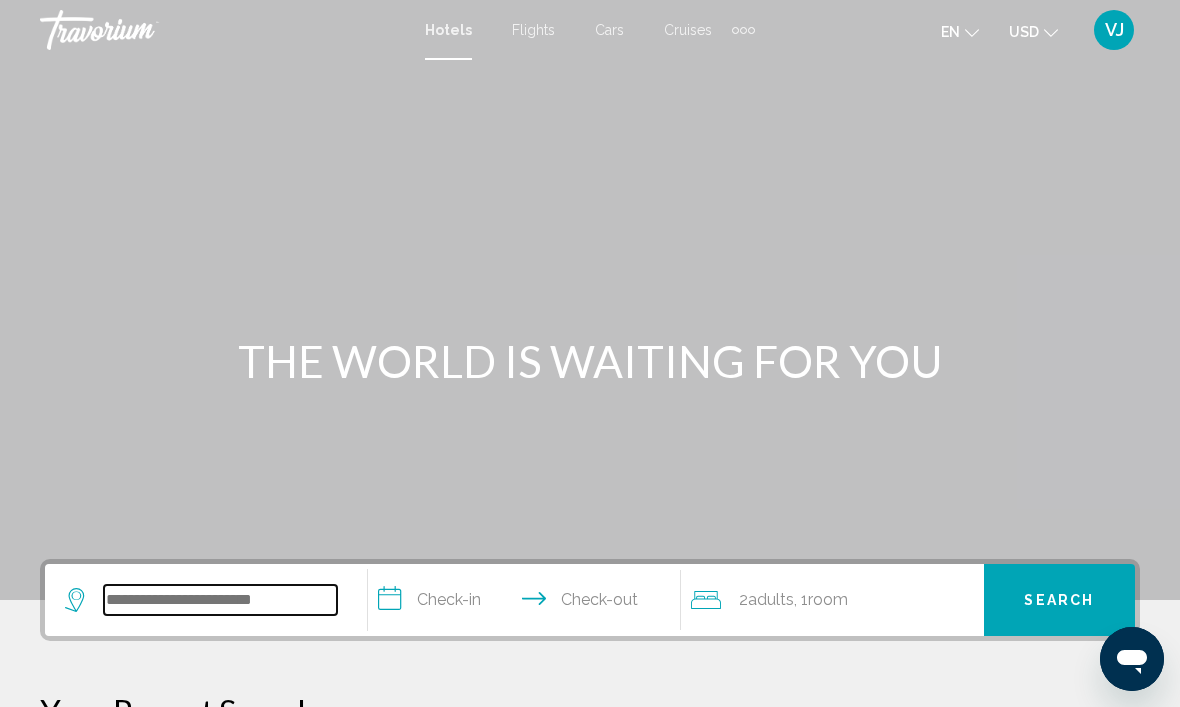 click at bounding box center (220, 600) 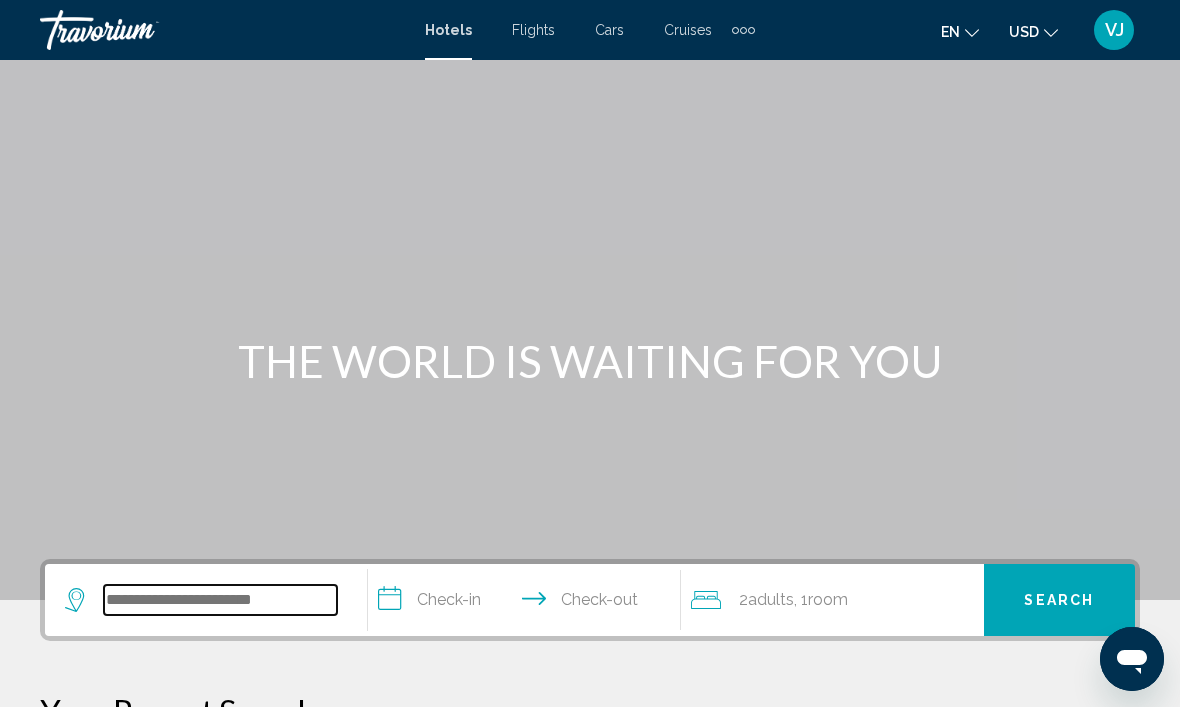 scroll, scrollTop: 35, scrollLeft: 0, axis: vertical 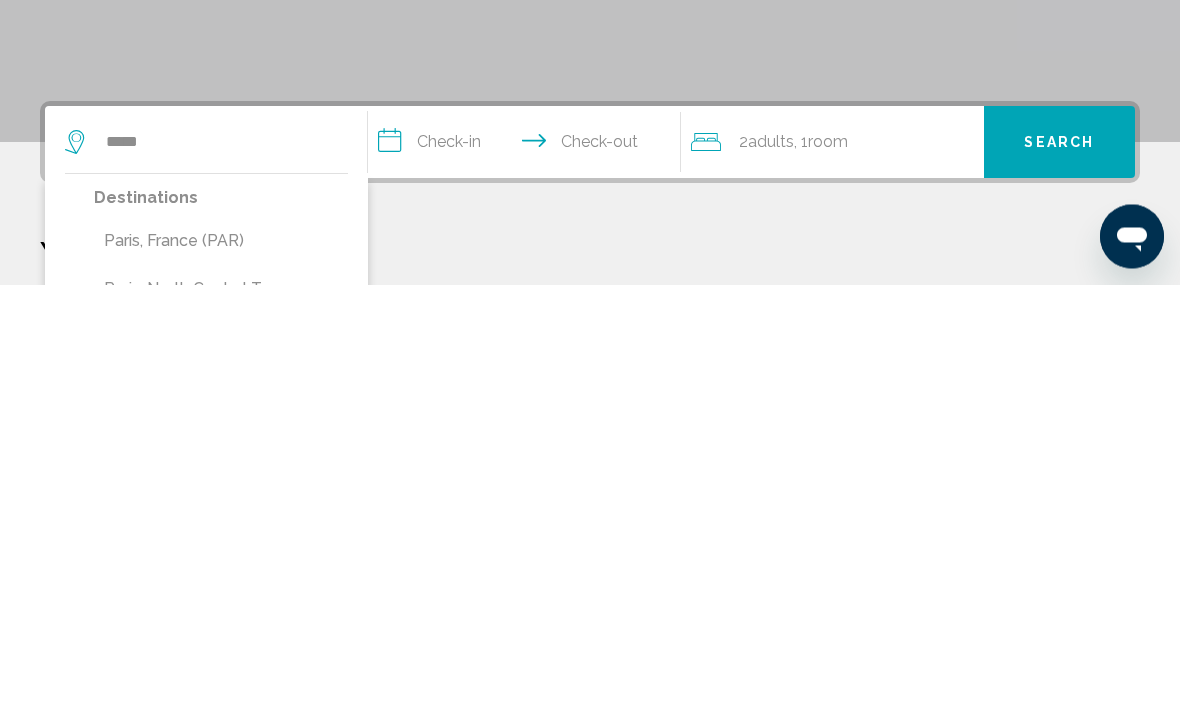 click on "Paris, France (PAR)" at bounding box center [221, 664] 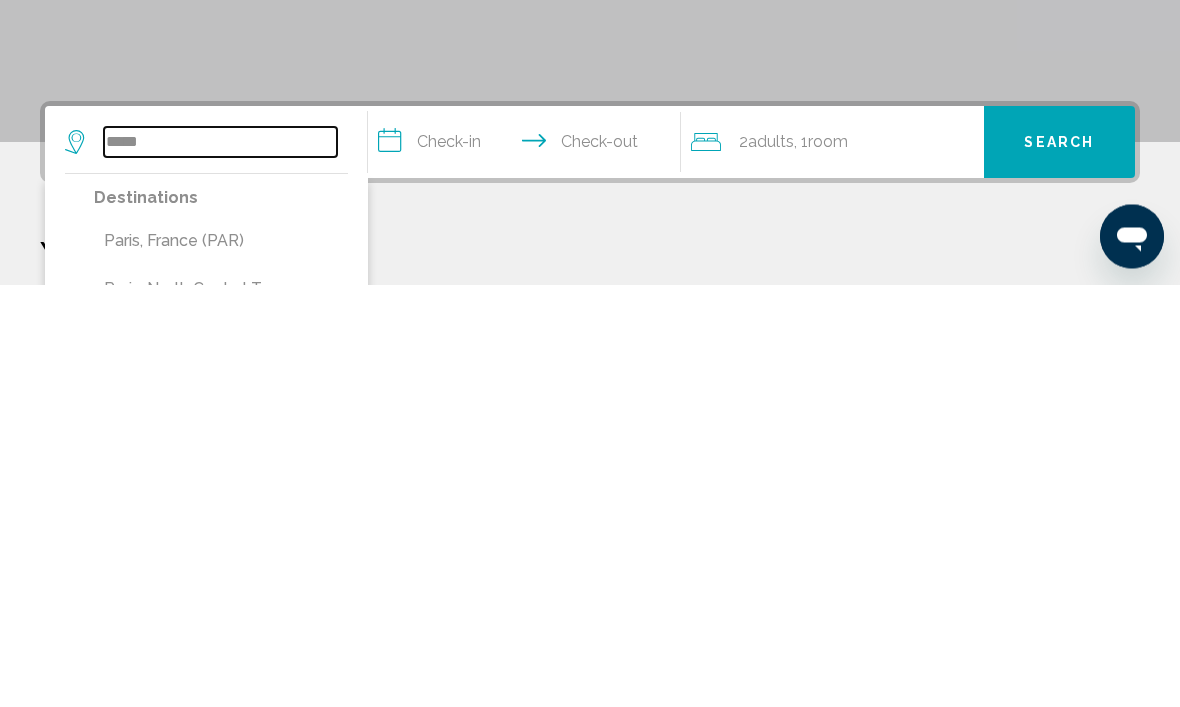 type on "**********" 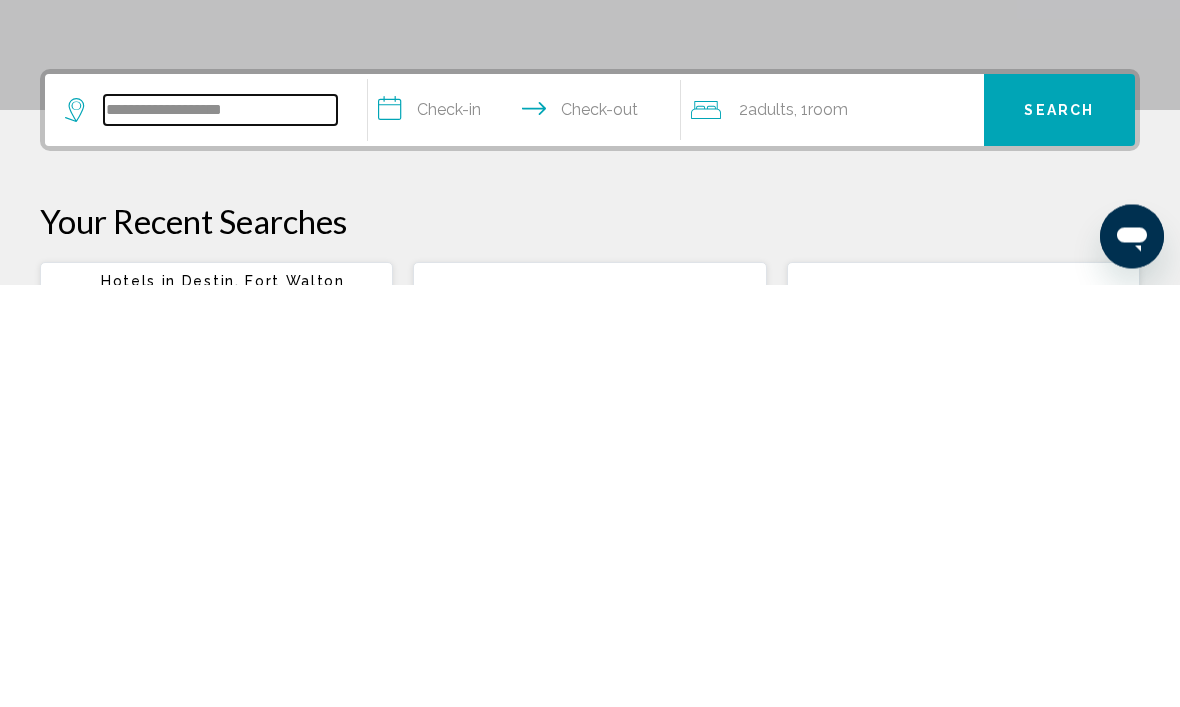 scroll, scrollTop: 71, scrollLeft: 0, axis: vertical 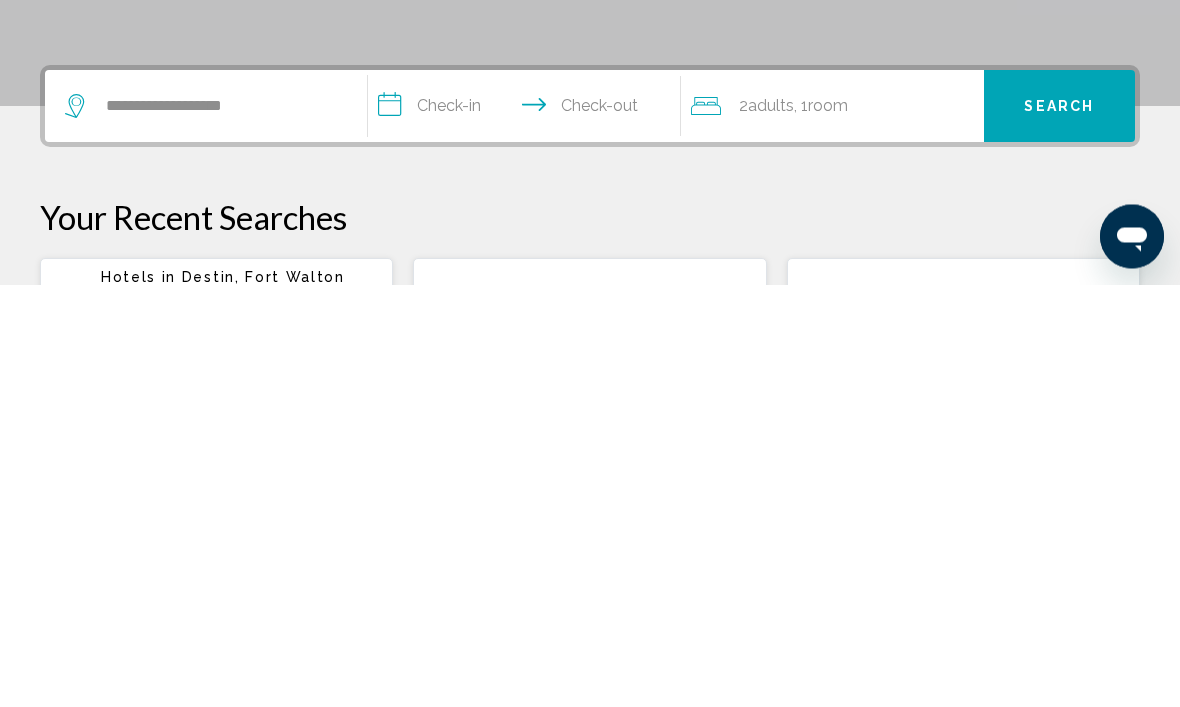 click on "**********" at bounding box center [528, 532] 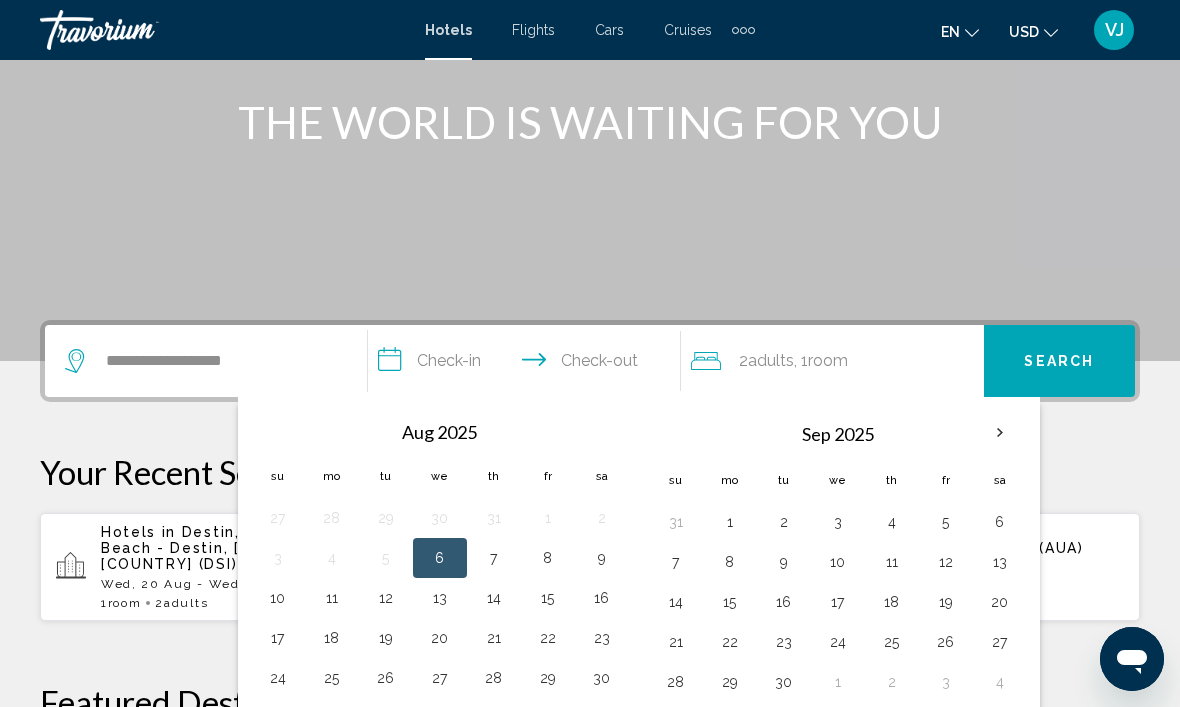 scroll, scrollTop: 234, scrollLeft: 0, axis: vertical 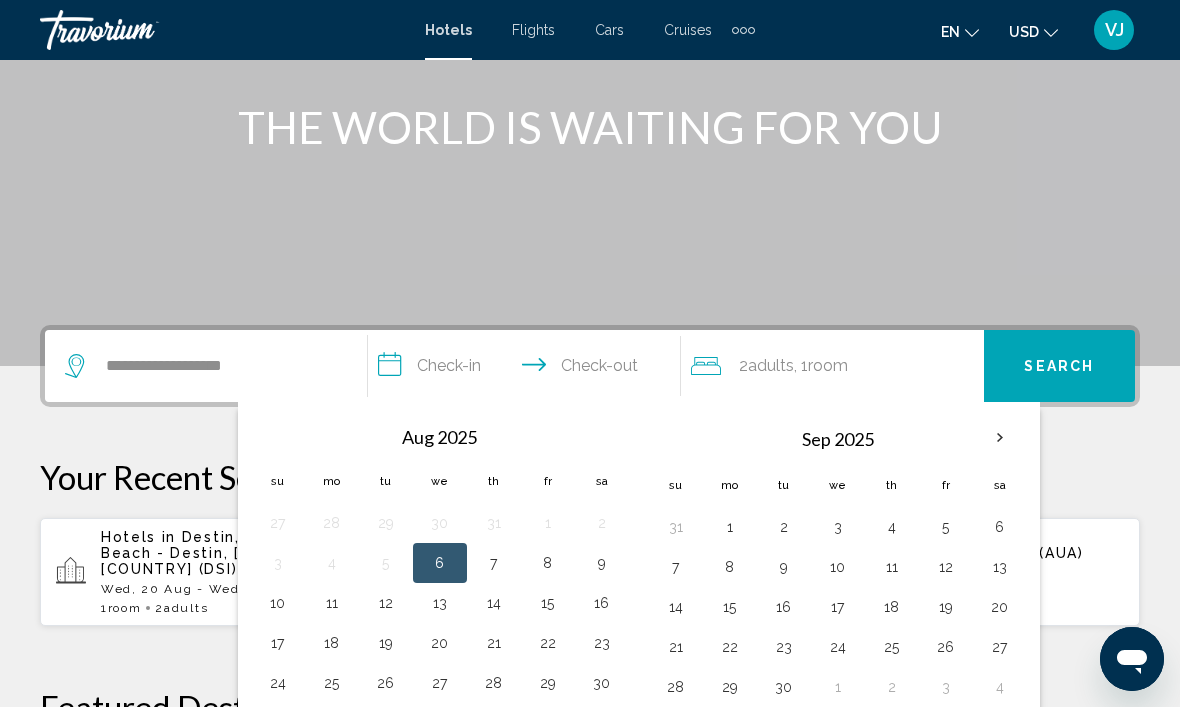 click at bounding box center (1000, 438) 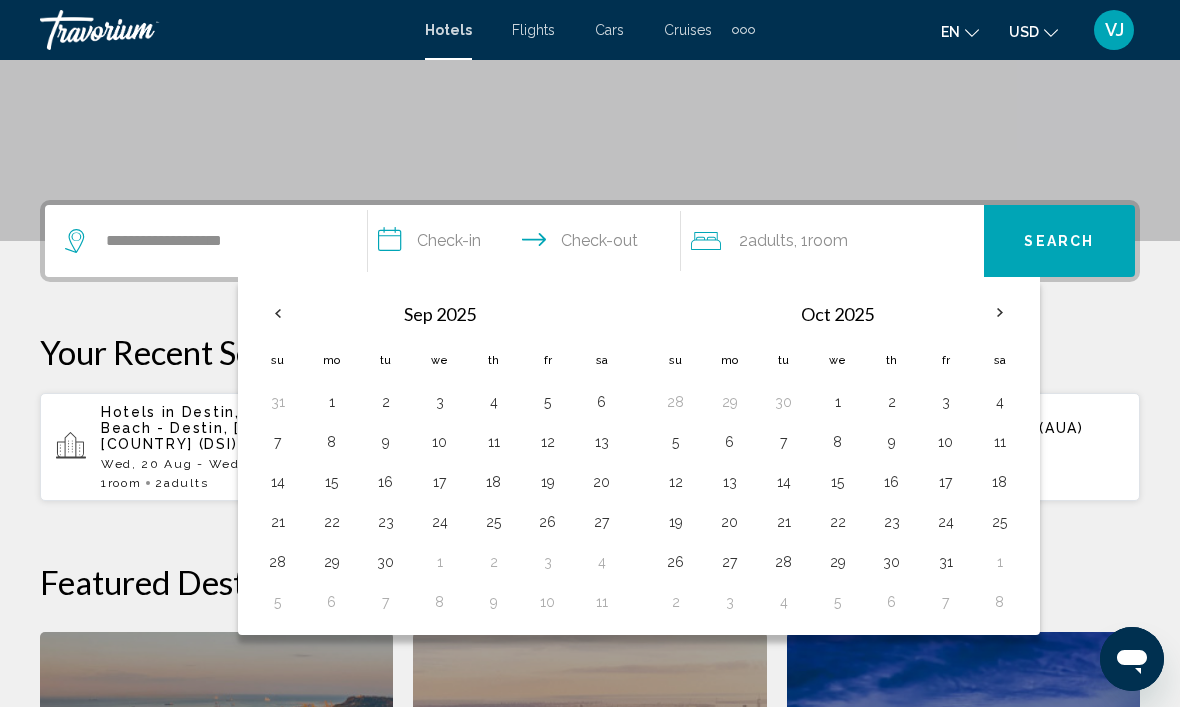 scroll, scrollTop: 364, scrollLeft: 0, axis: vertical 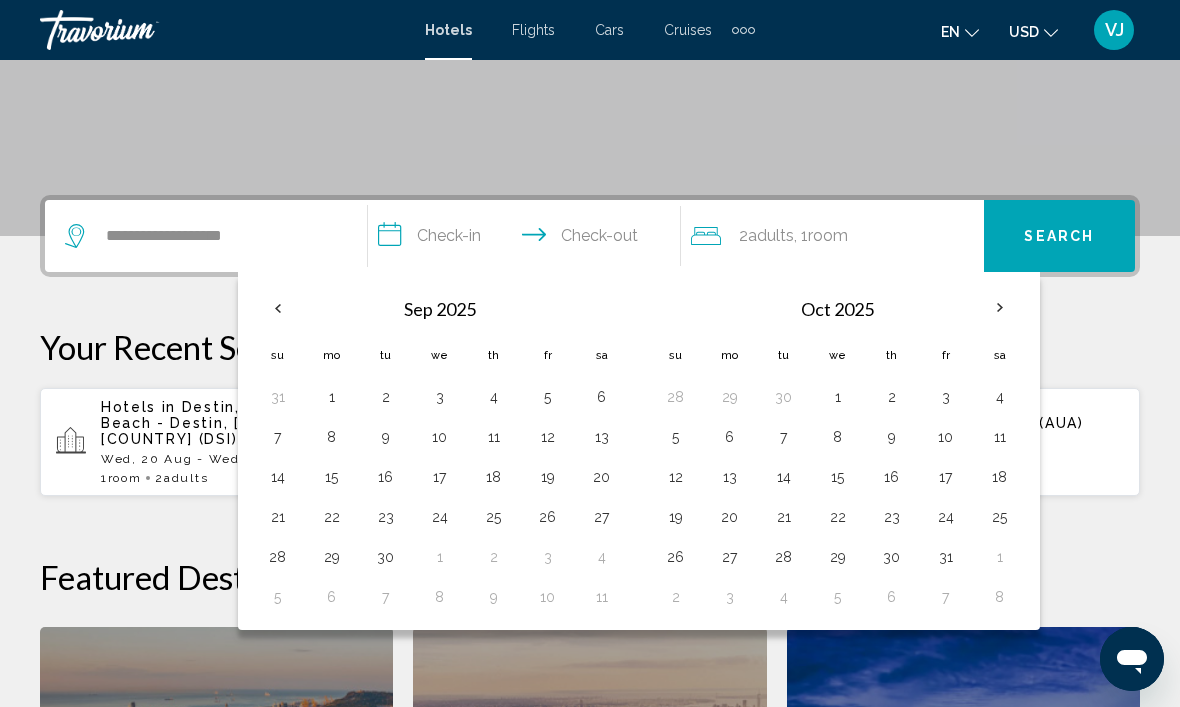 click at bounding box center (1000, 308) 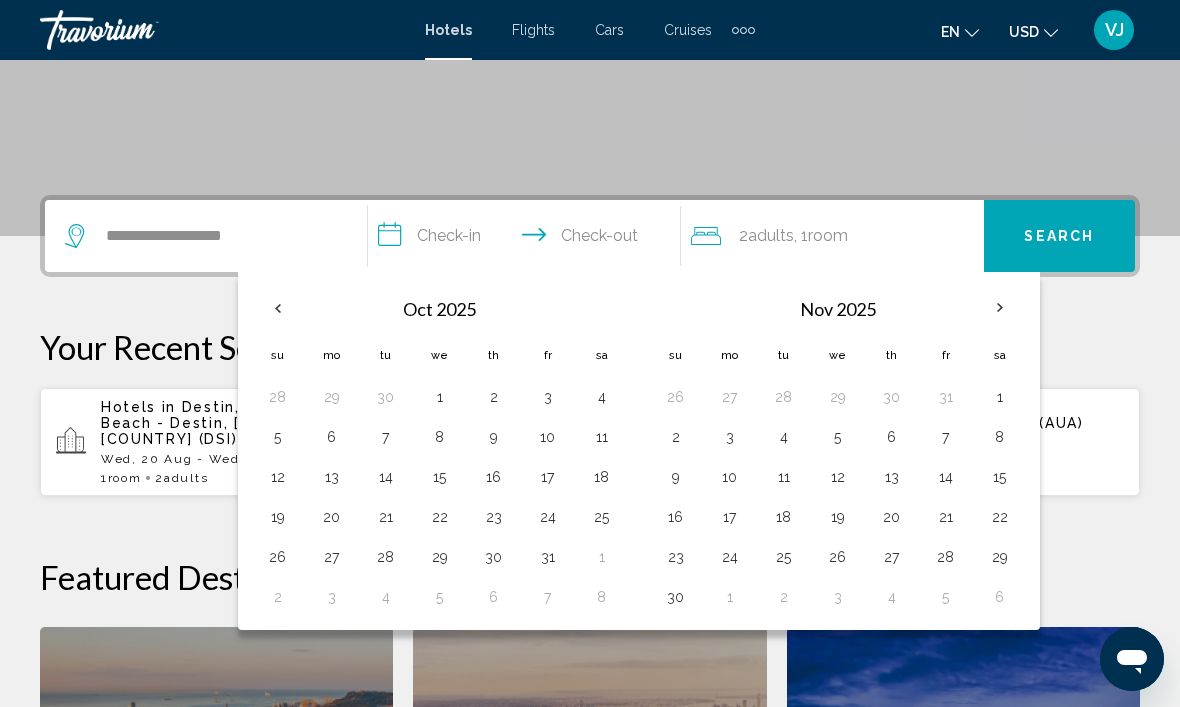 click on "7" at bounding box center (946, 437) 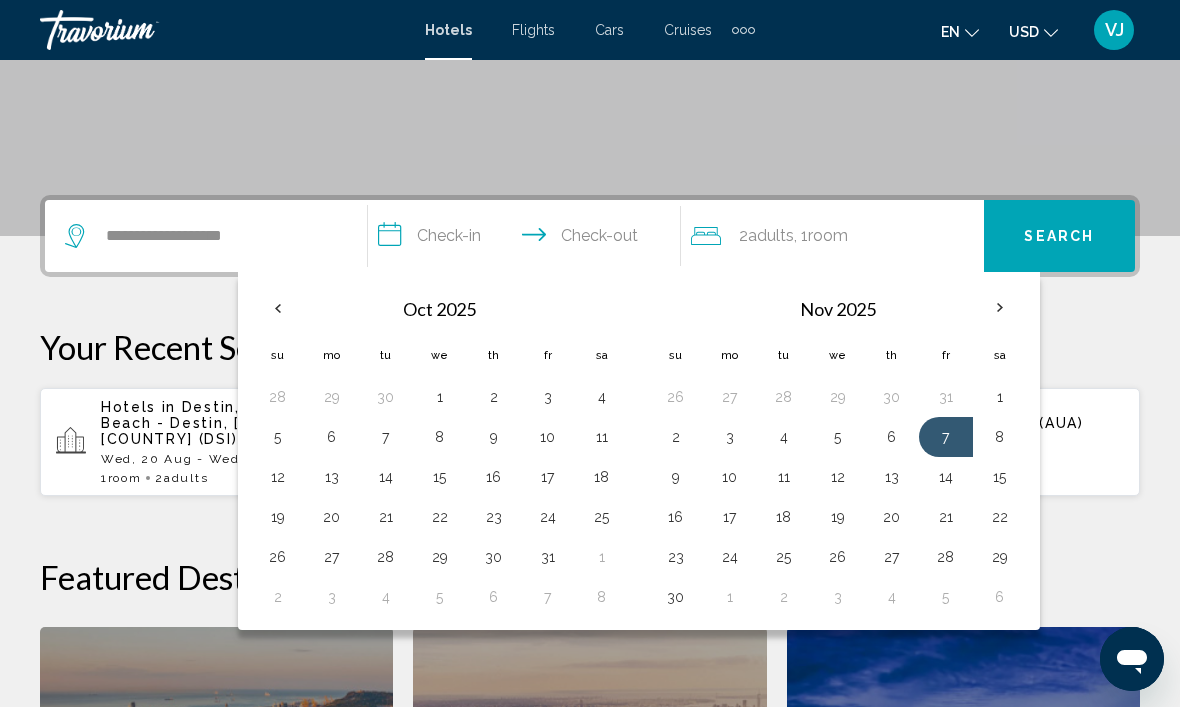 click on "6" at bounding box center [892, 437] 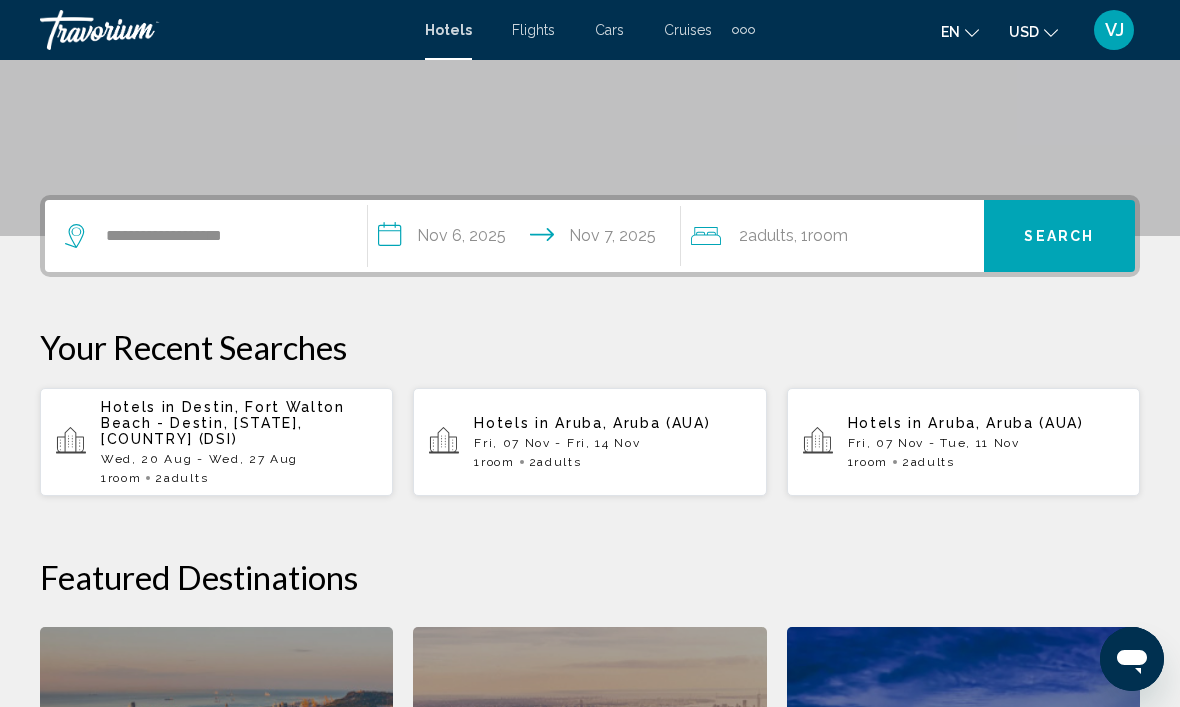 click on "**********" at bounding box center (528, 239) 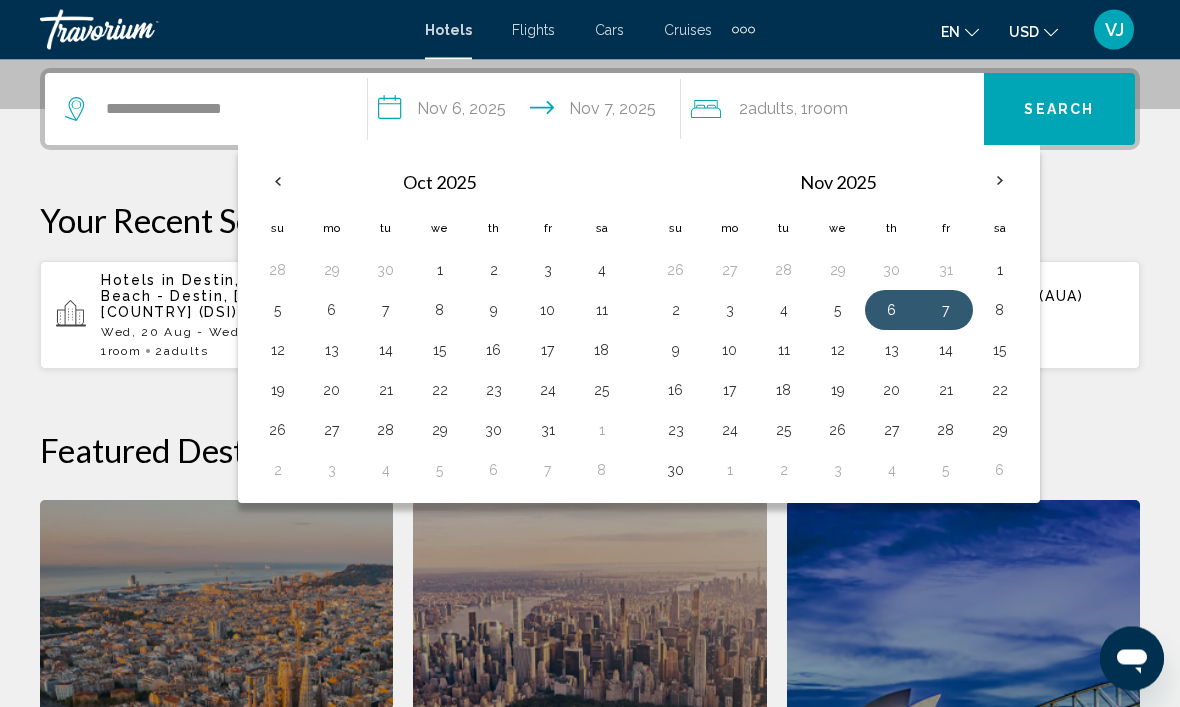 scroll, scrollTop: 494, scrollLeft: 0, axis: vertical 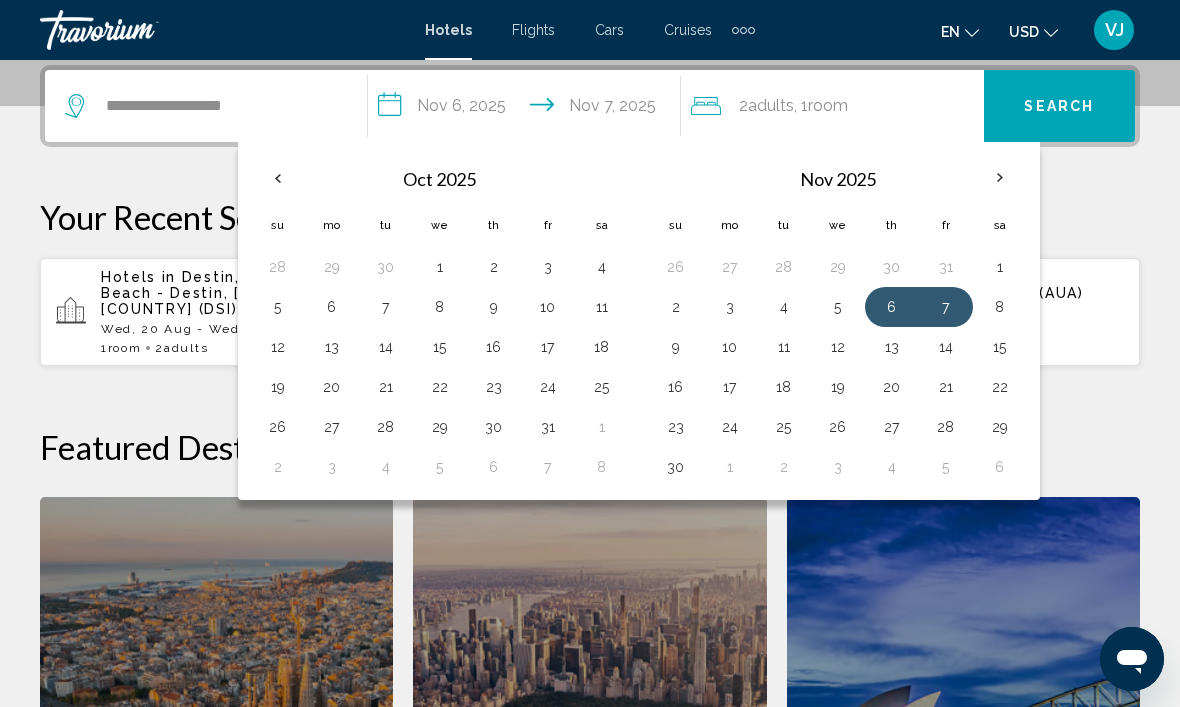 click on "12" at bounding box center [838, 347] 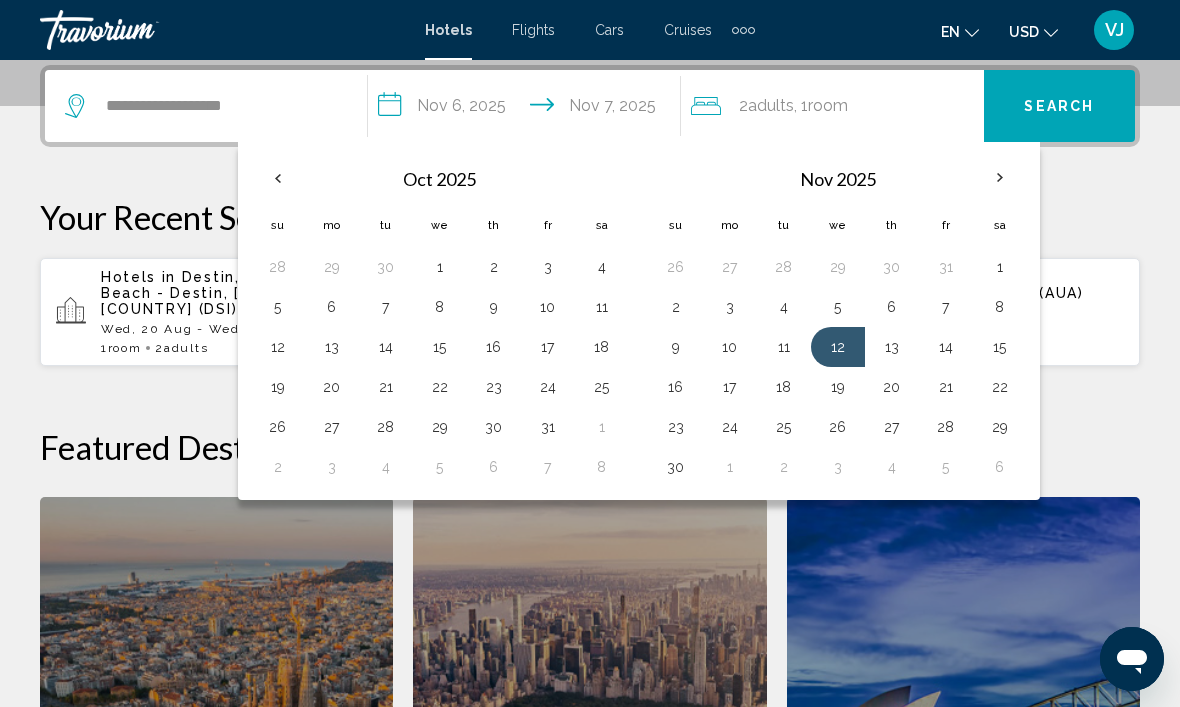 click on "13" at bounding box center [892, 347] 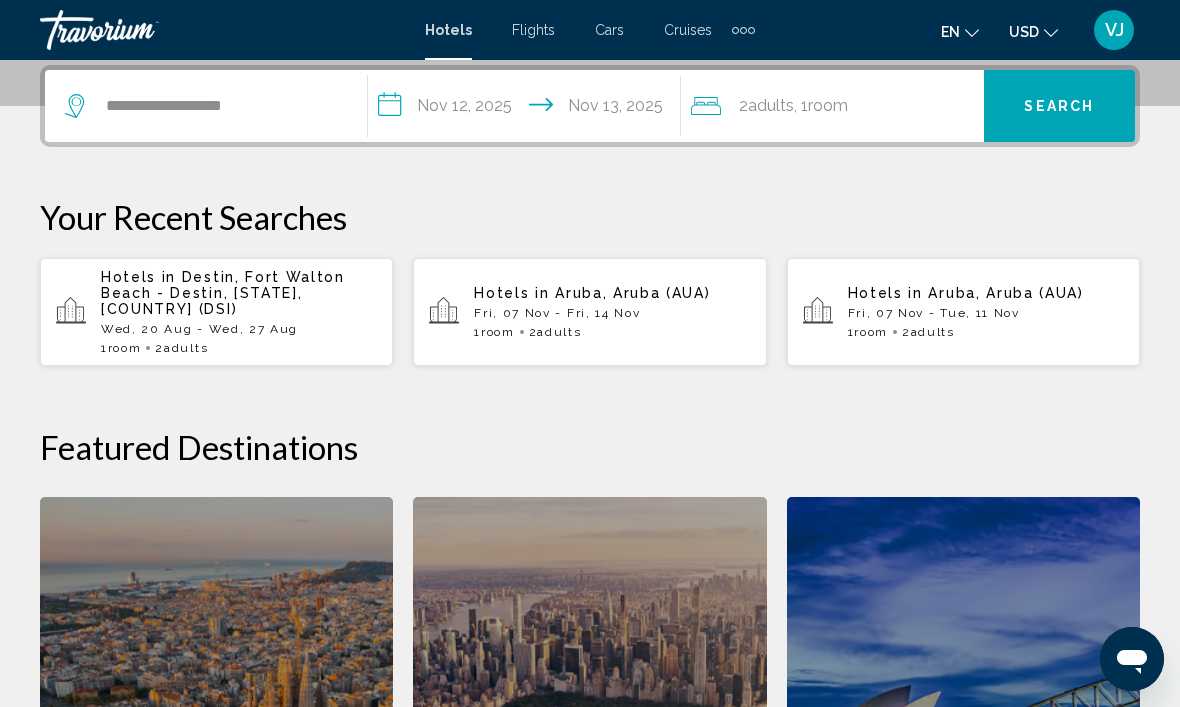 click on "**********" at bounding box center [528, 109] 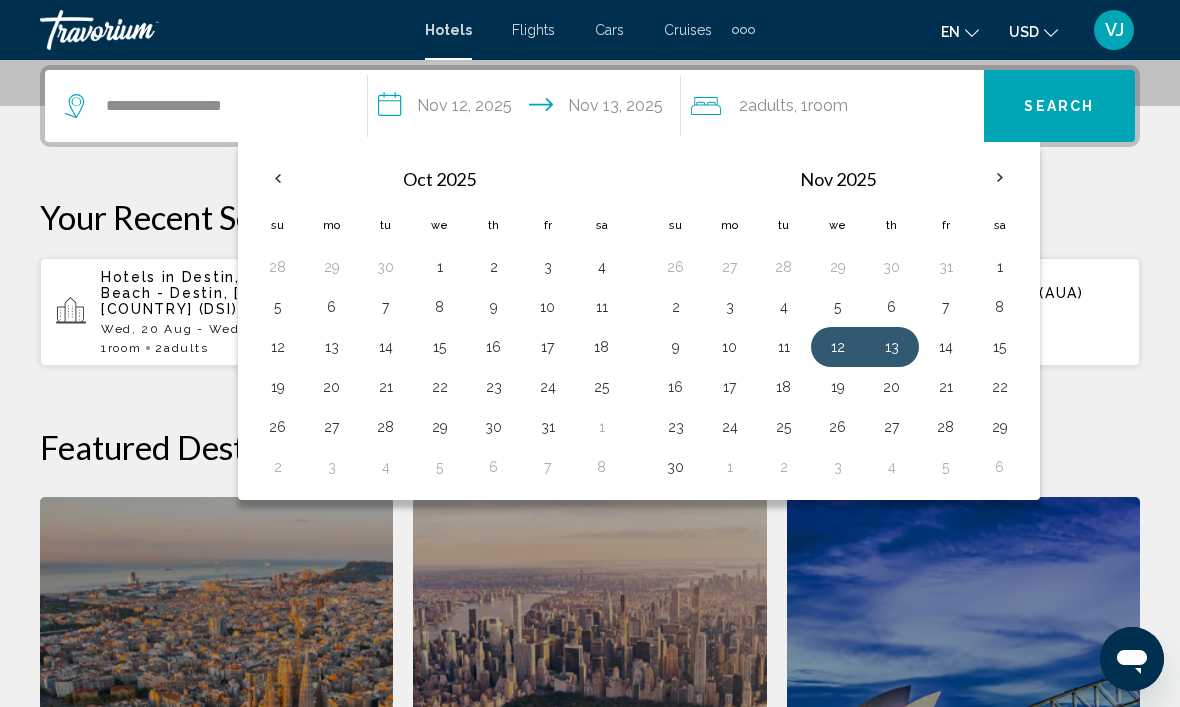 click on "6" at bounding box center [892, 307] 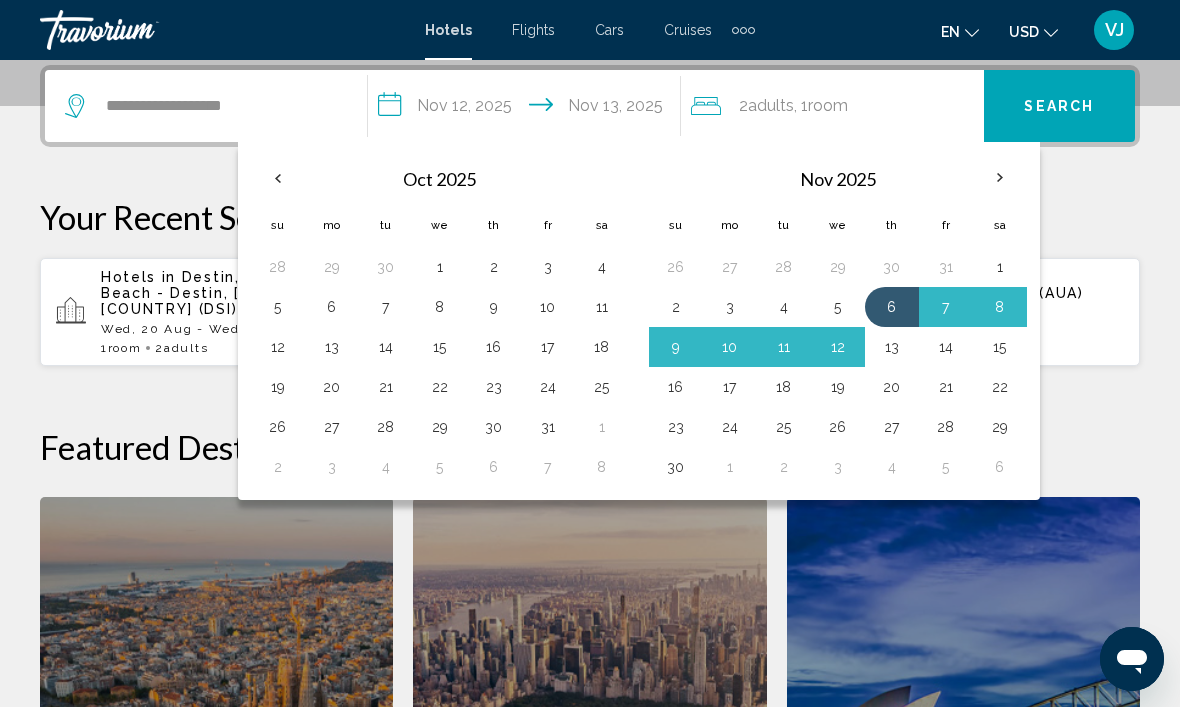 click on "Your Recent Searches" at bounding box center (590, 217) 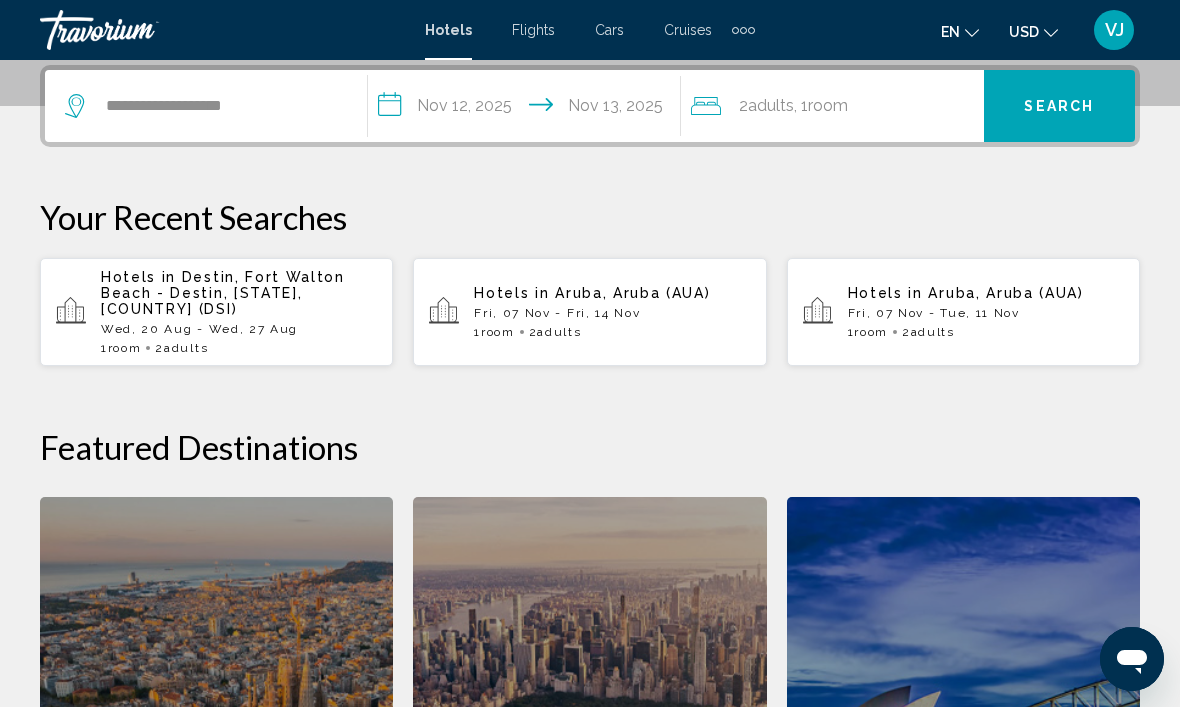 click on "**********" at bounding box center [528, 109] 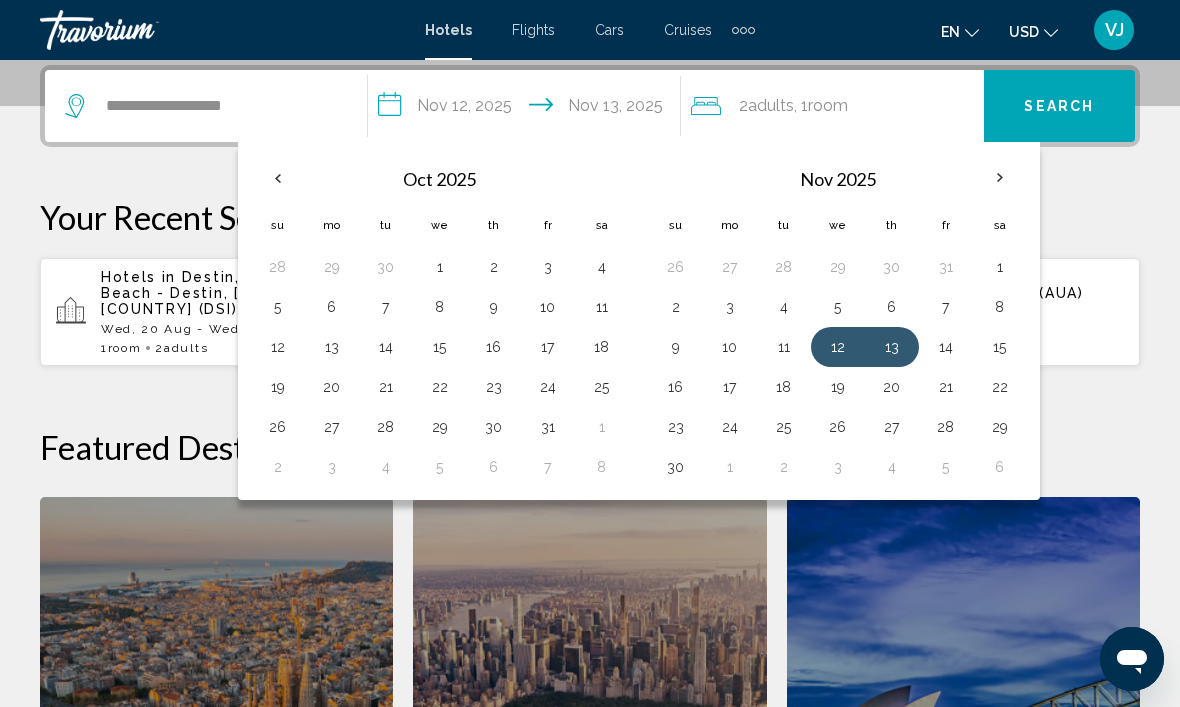 click on "6" at bounding box center (892, 307) 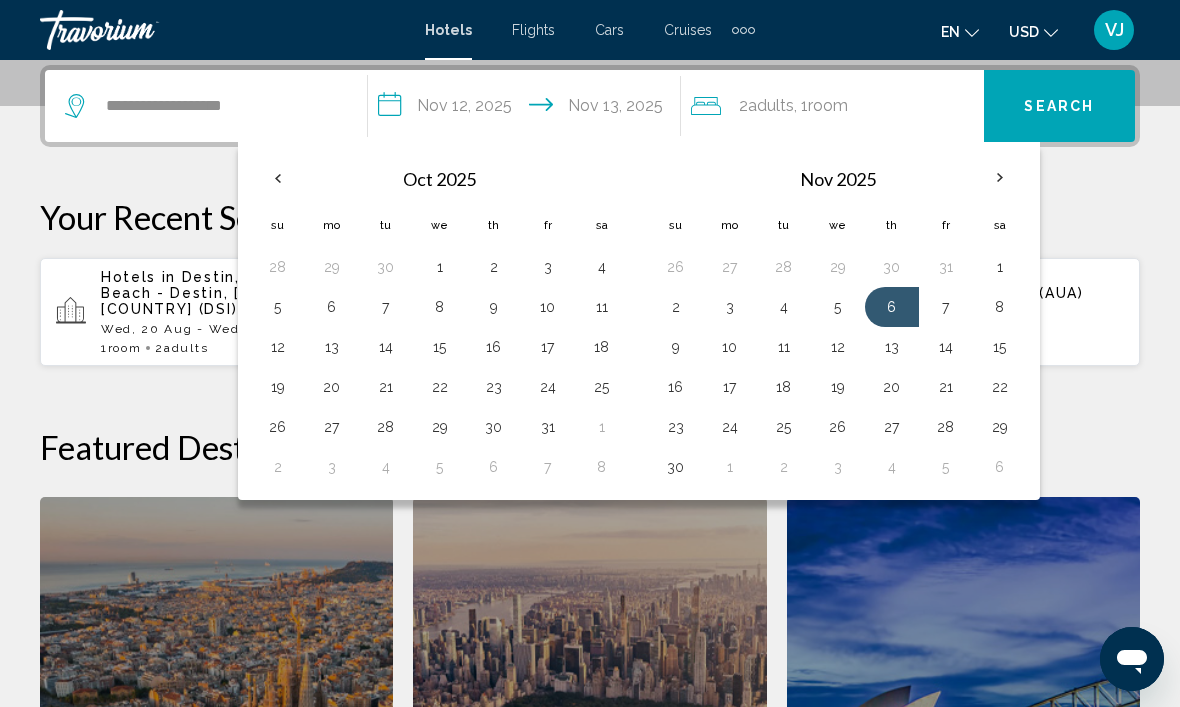 click on "6" at bounding box center [892, 307] 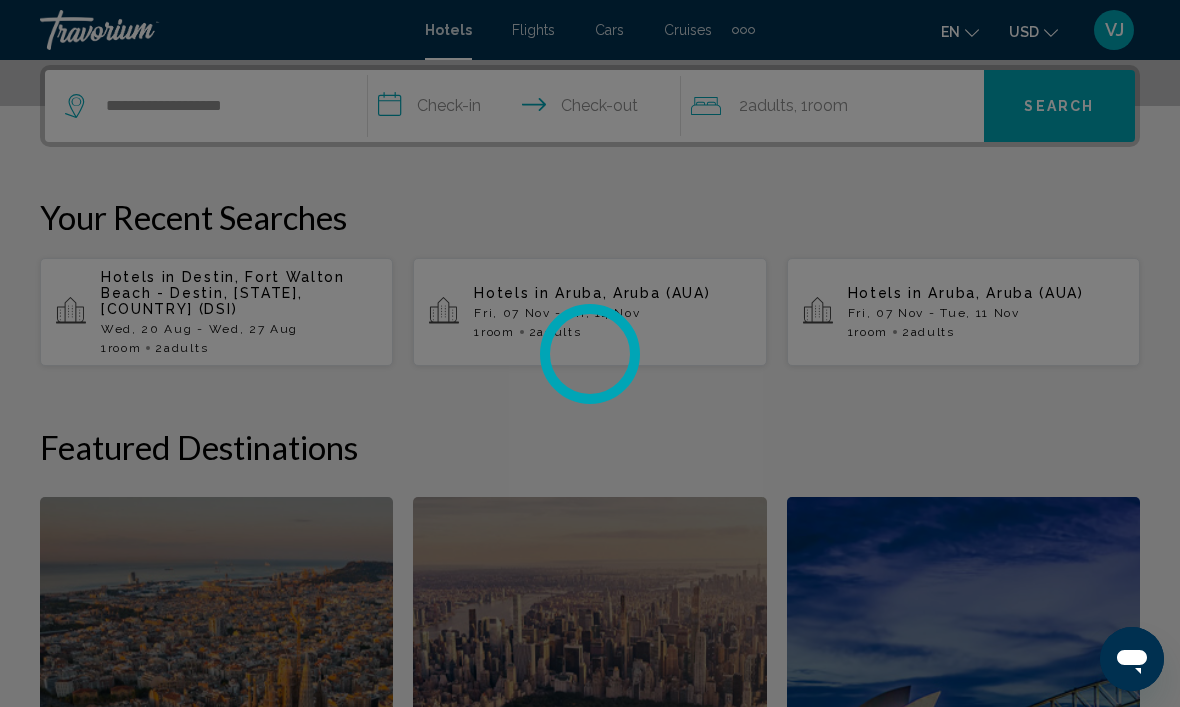 click on "Hotels in    Aruba, Aruba (AUA)  Fri, 07 Nov - Tue, 11 Nov  1  Room rooms 2  Adult Adults" at bounding box center [986, 312] 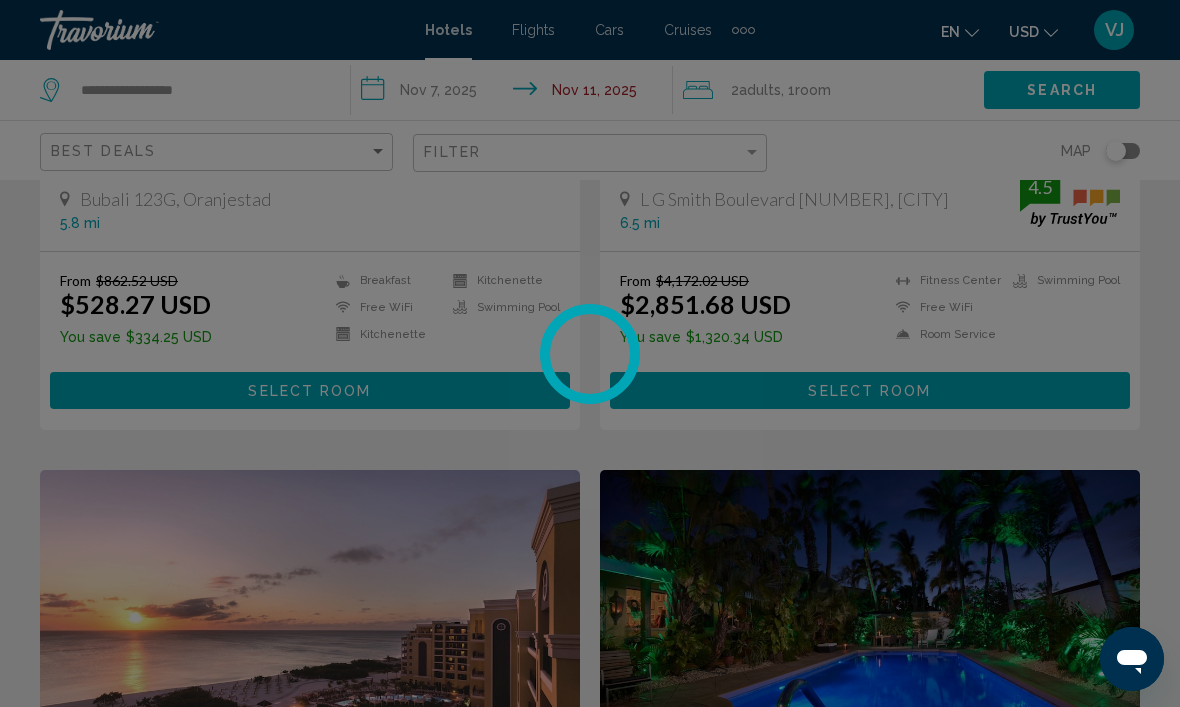 scroll, scrollTop: 0, scrollLeft: 0, axis: both 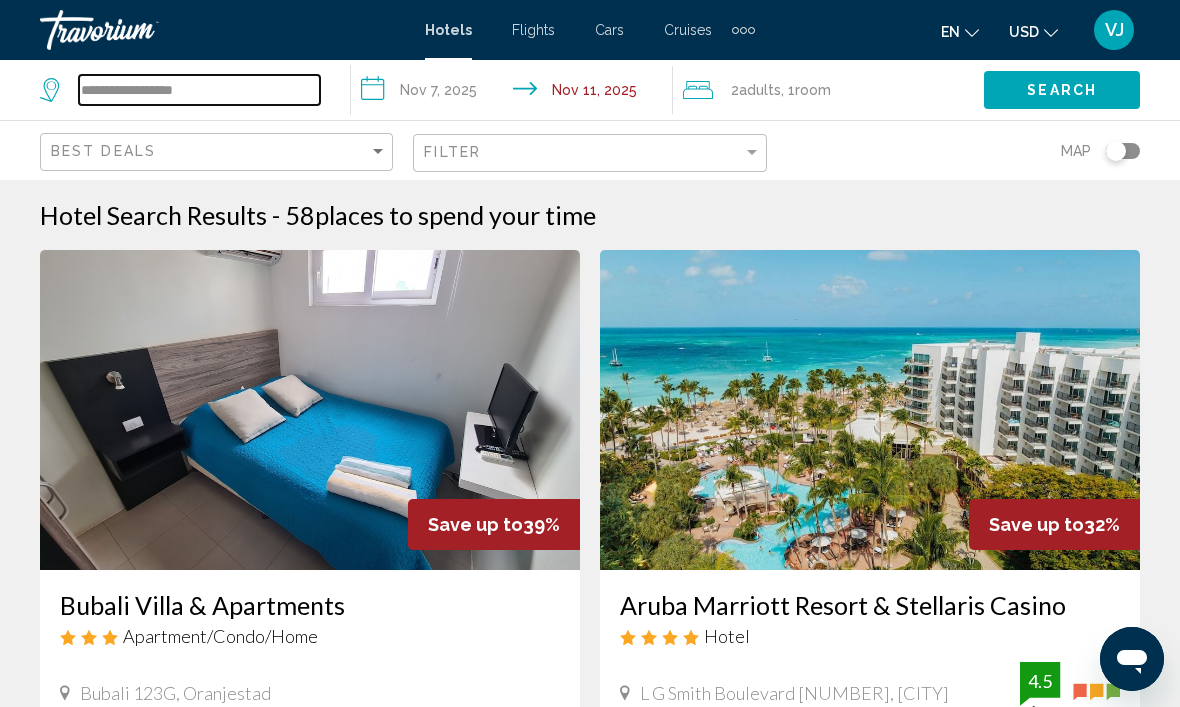 click on "**********" at bounding box center (199, 90) 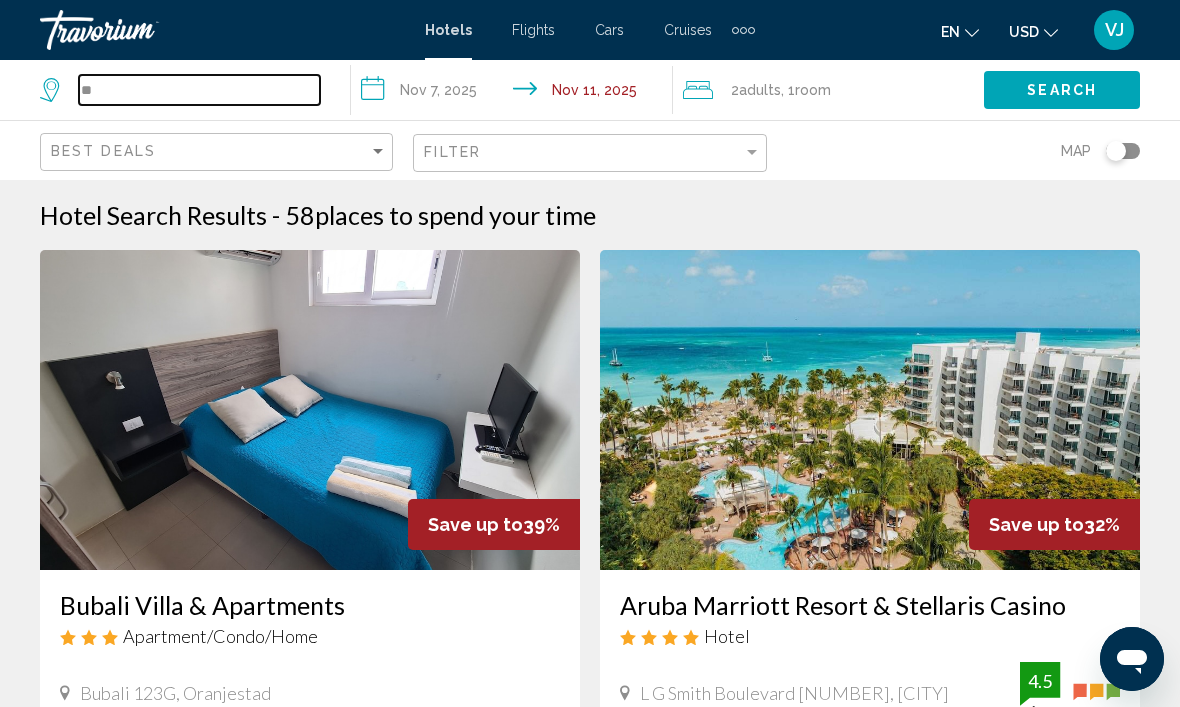 type on "*" 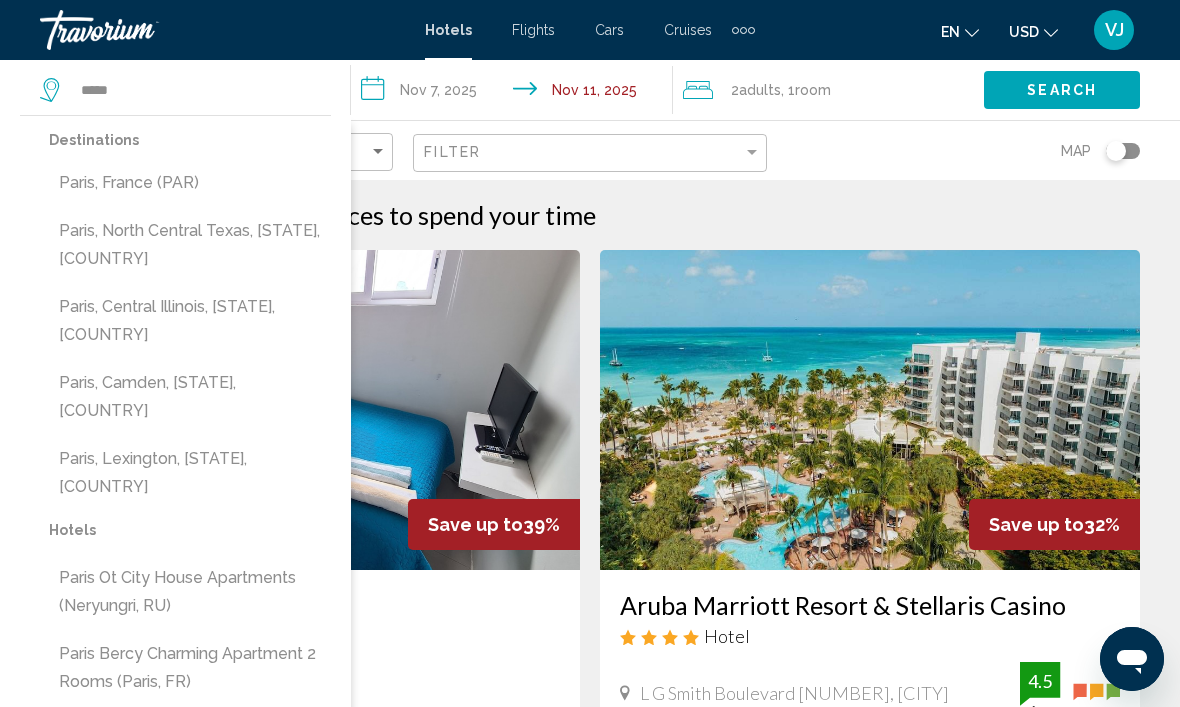click on "Paris, France (PAR)" at bounding box center [190, 183] 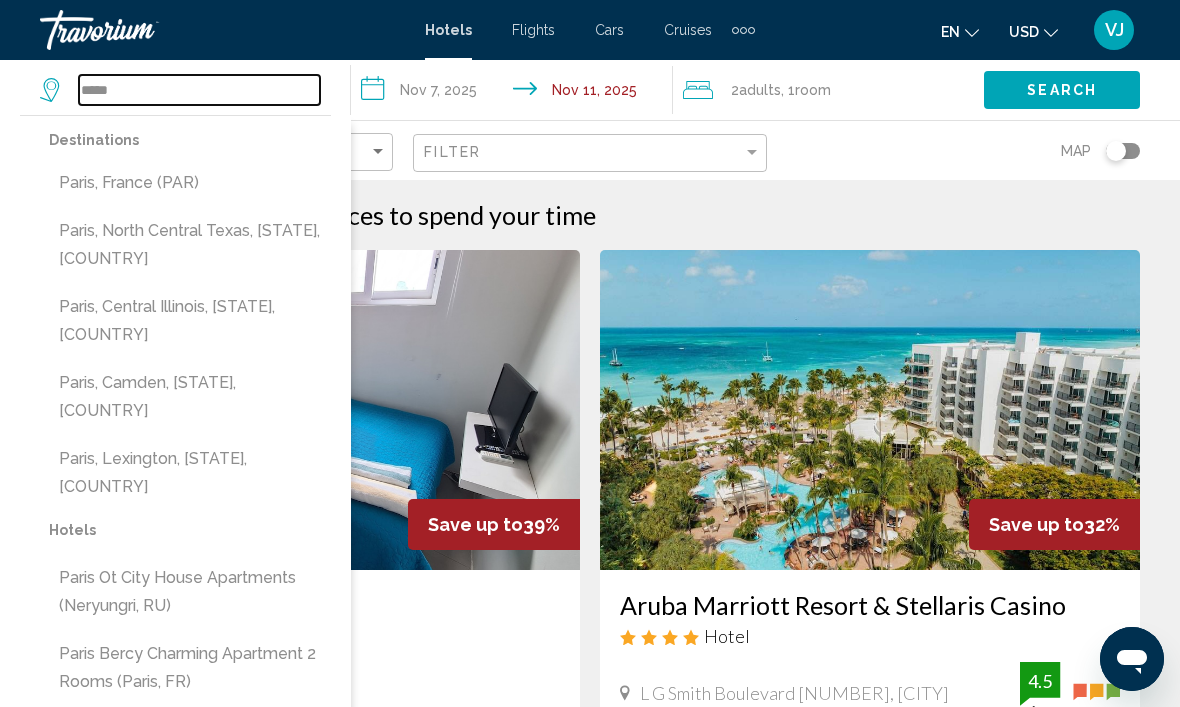 type on "**********" 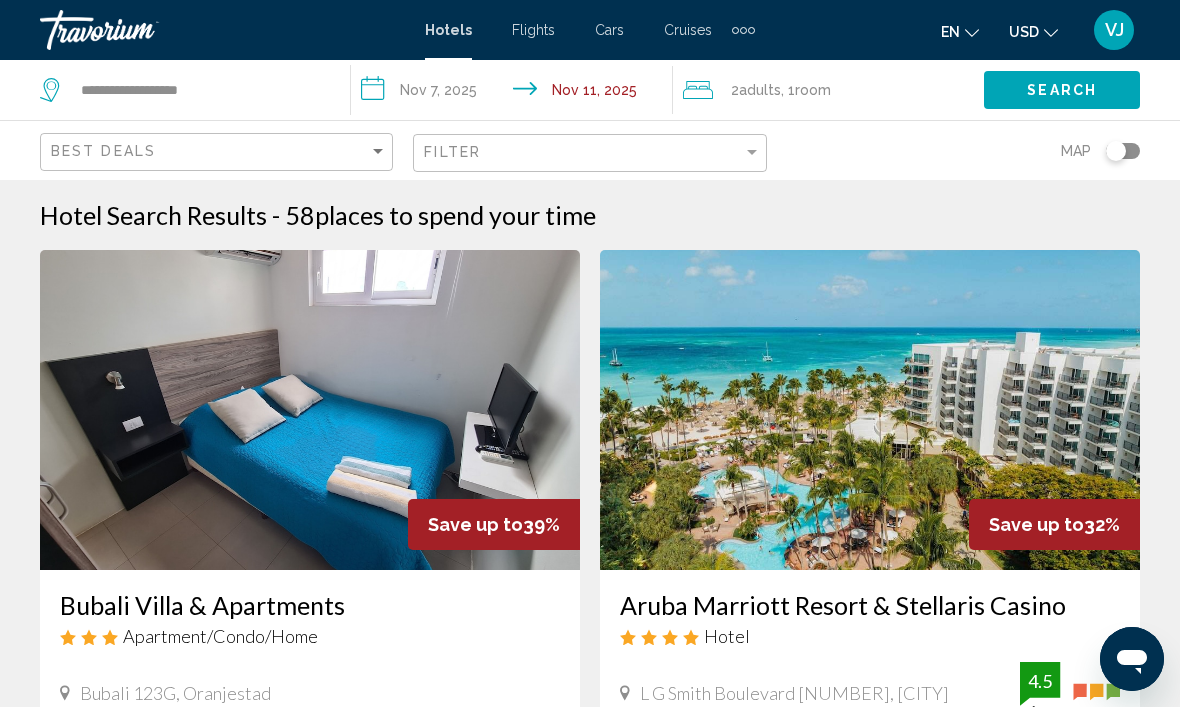 click on "**********" at bounding box center [515, 93] 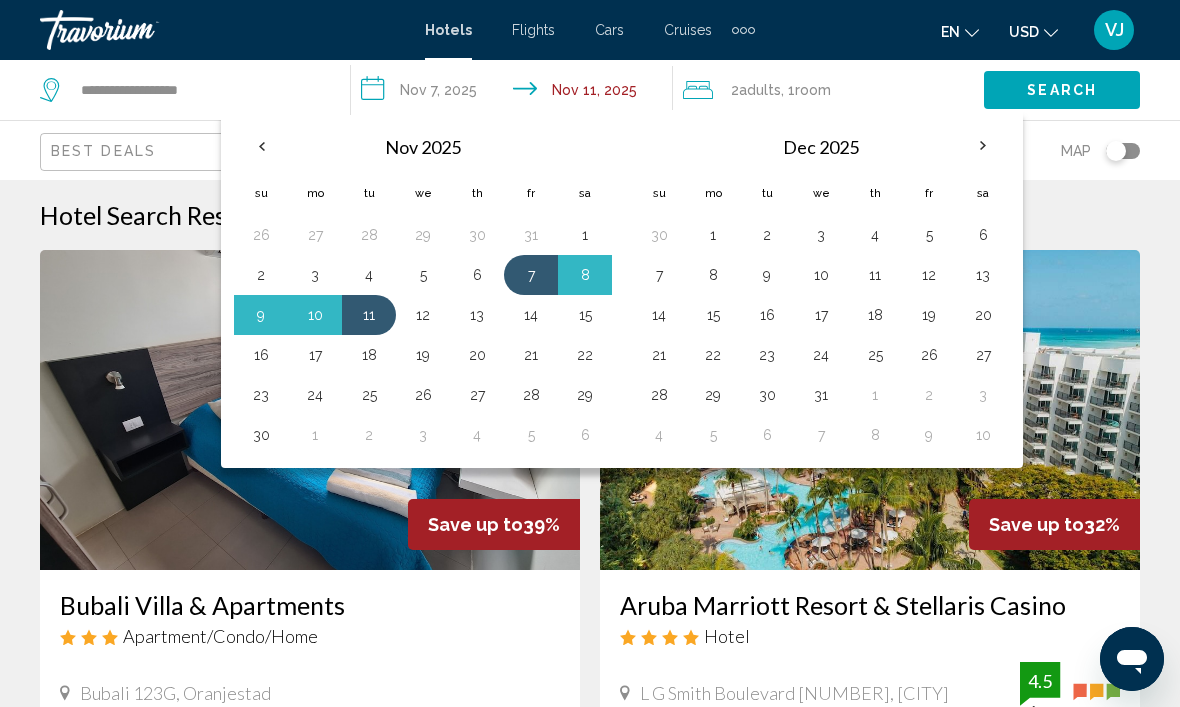 click on "6" at bounding box center [477, 275] 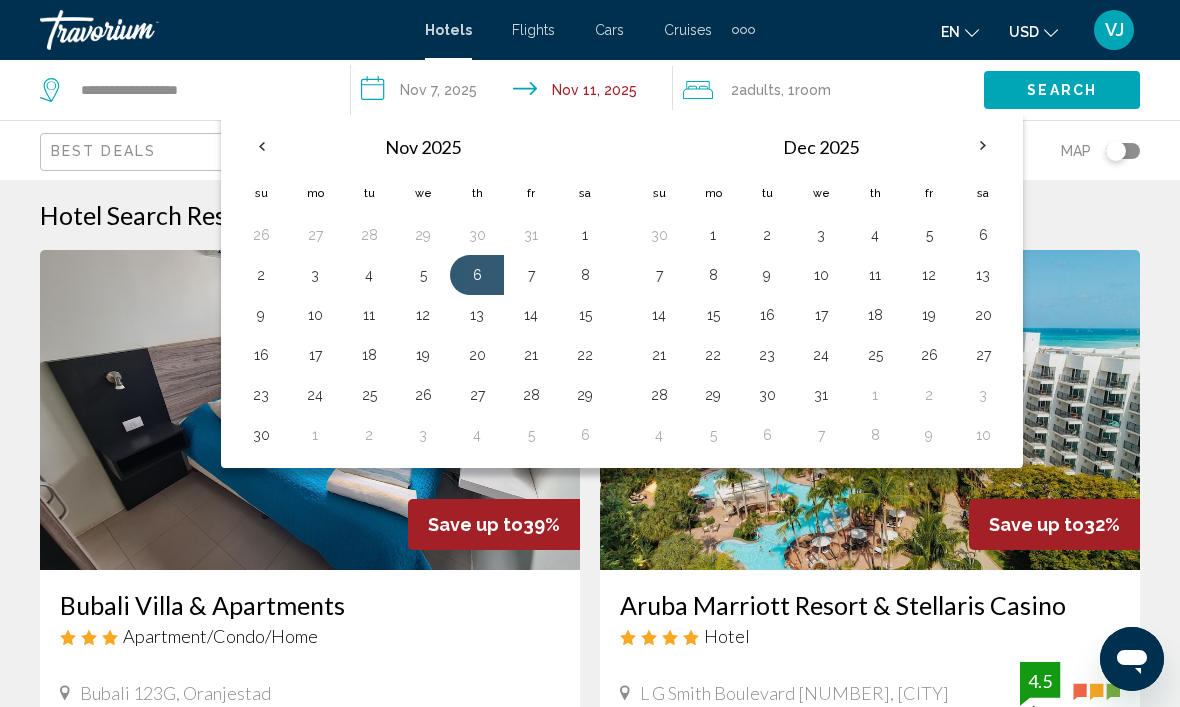 click on "7" at bounding box center [531, 275] 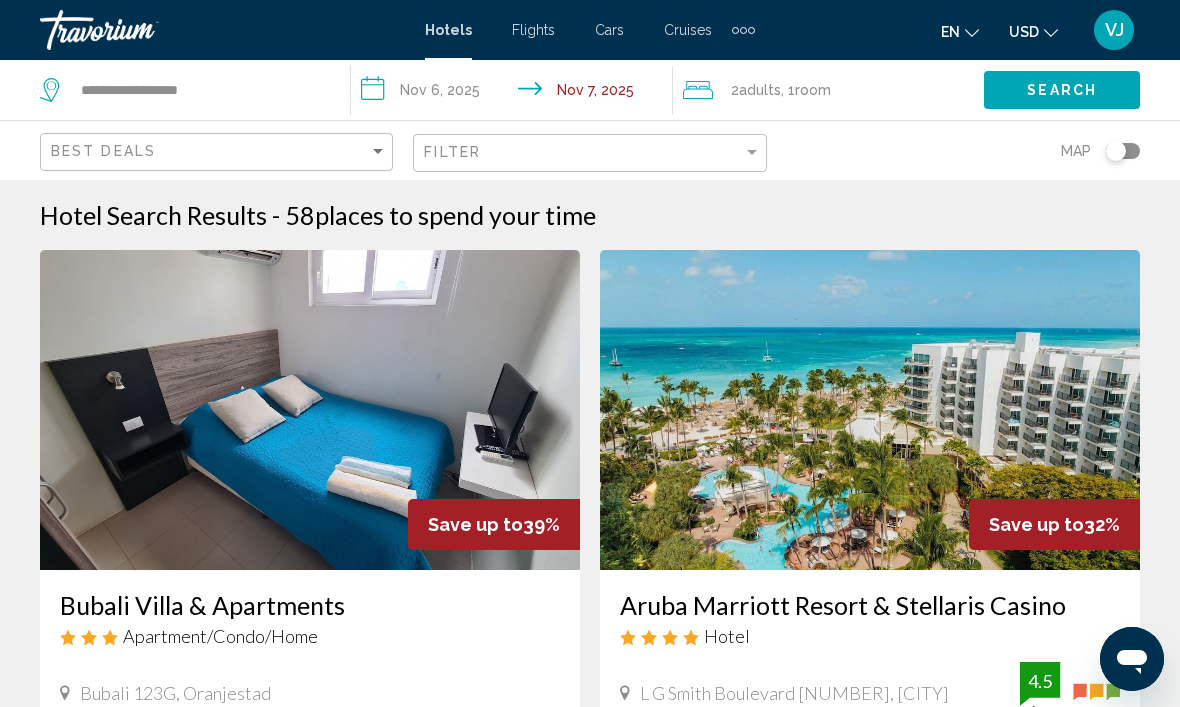 click on "**********" at bounding box center (515, 93) 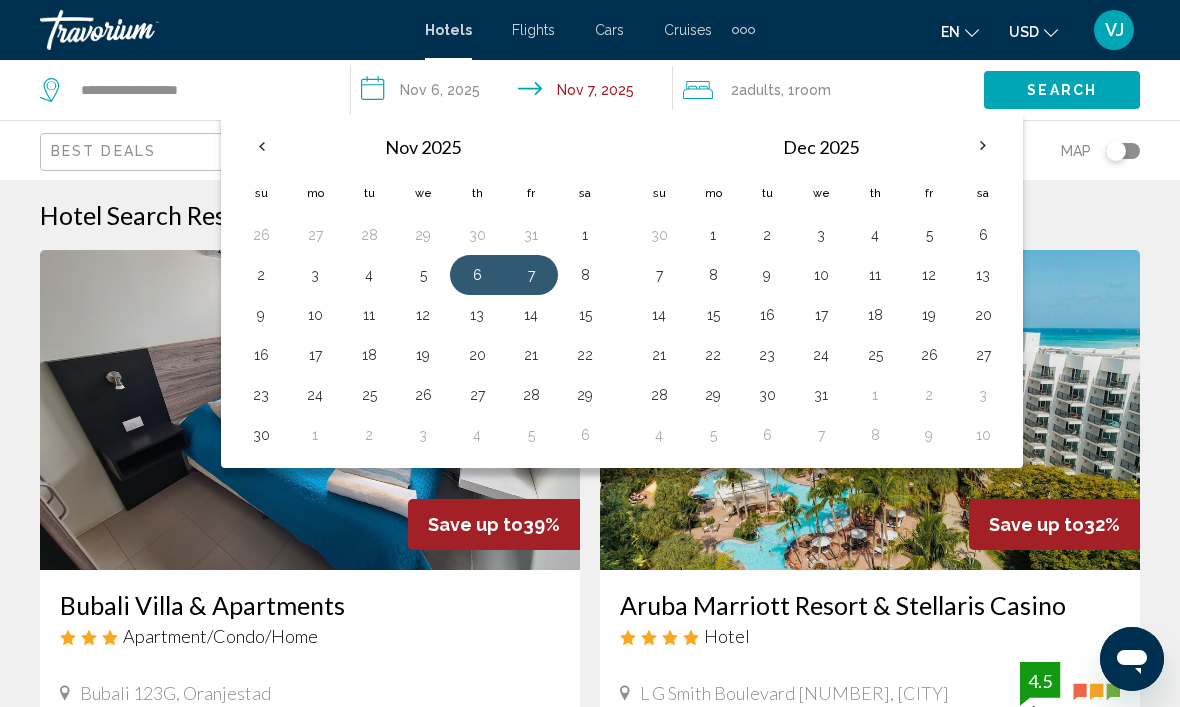 click on "13" at bounding box center [477, 315] 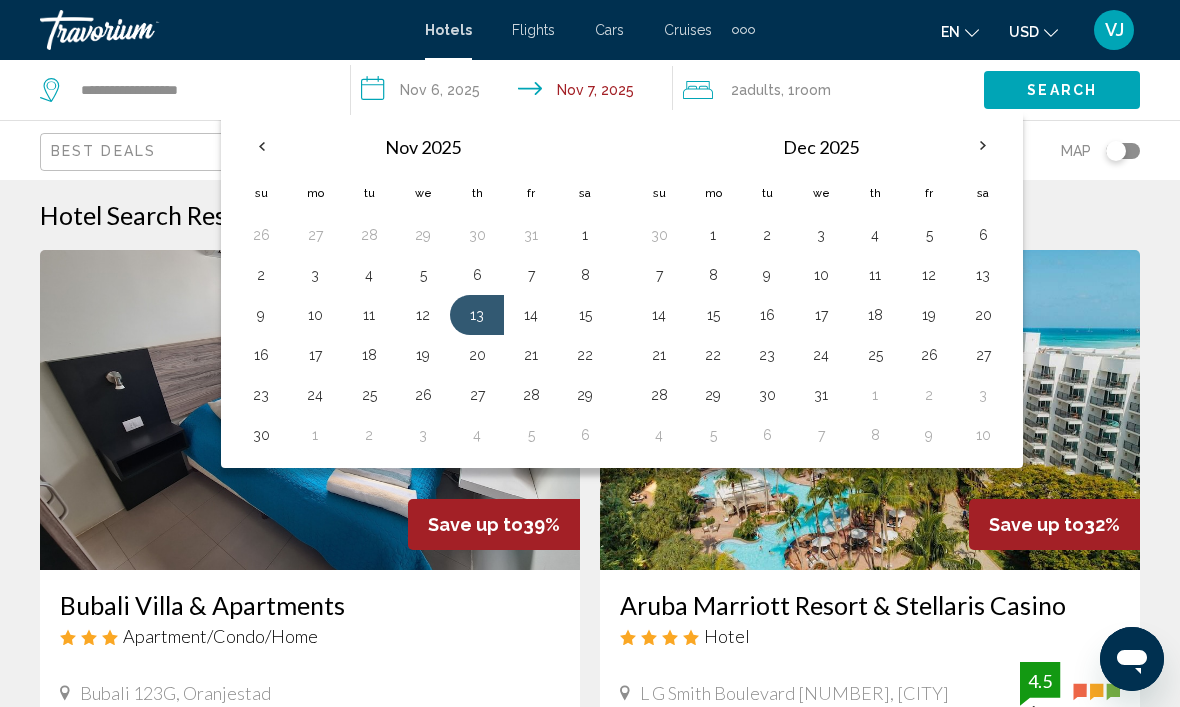 click on "6" at bounding box center (477, 275) 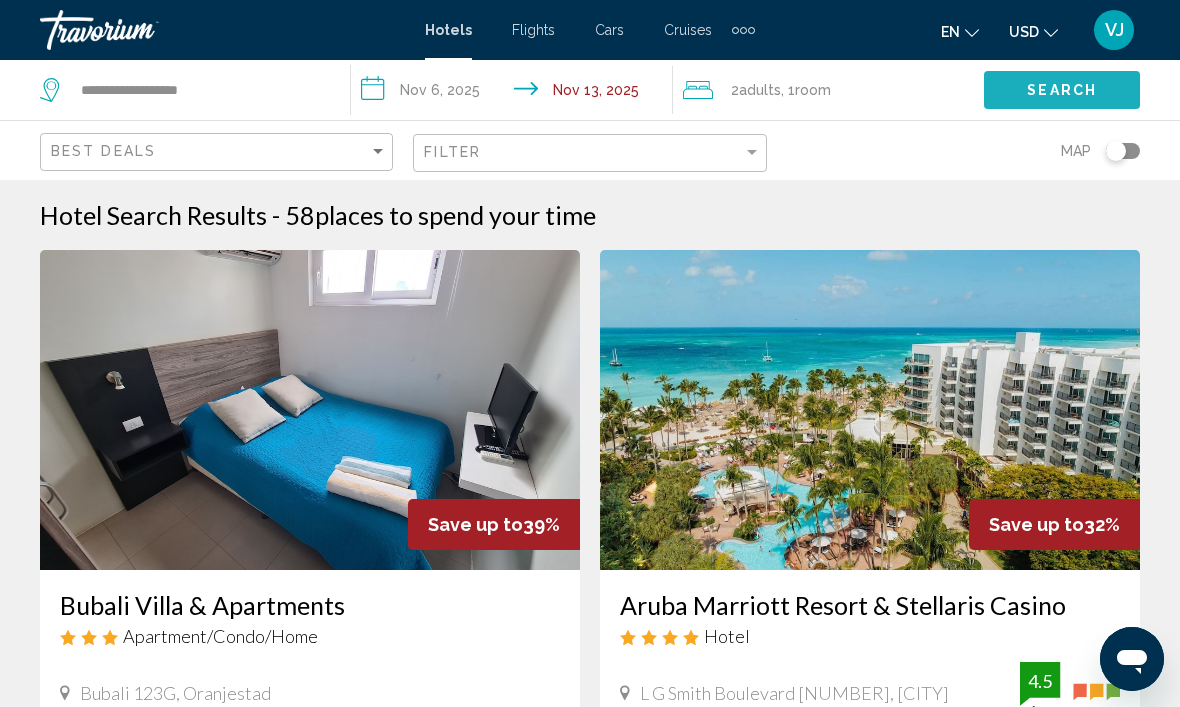 click on "Search" 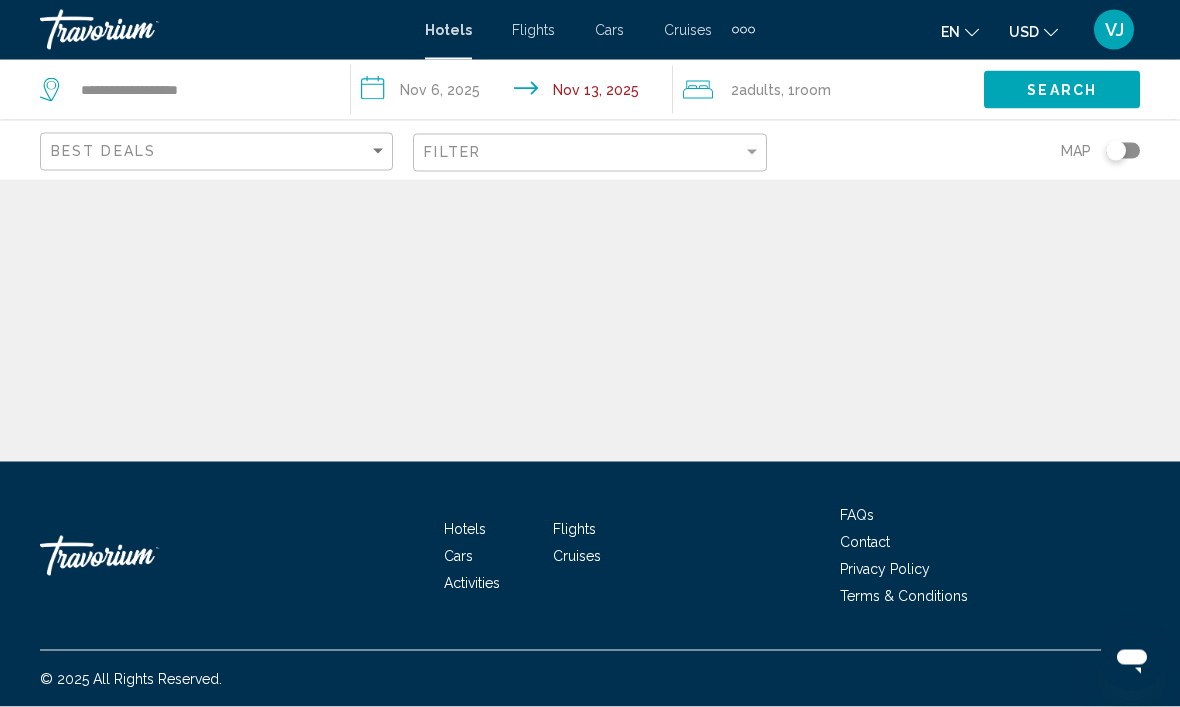 scroll, scrollTop: 0, scrollLeft: 0, axis: both 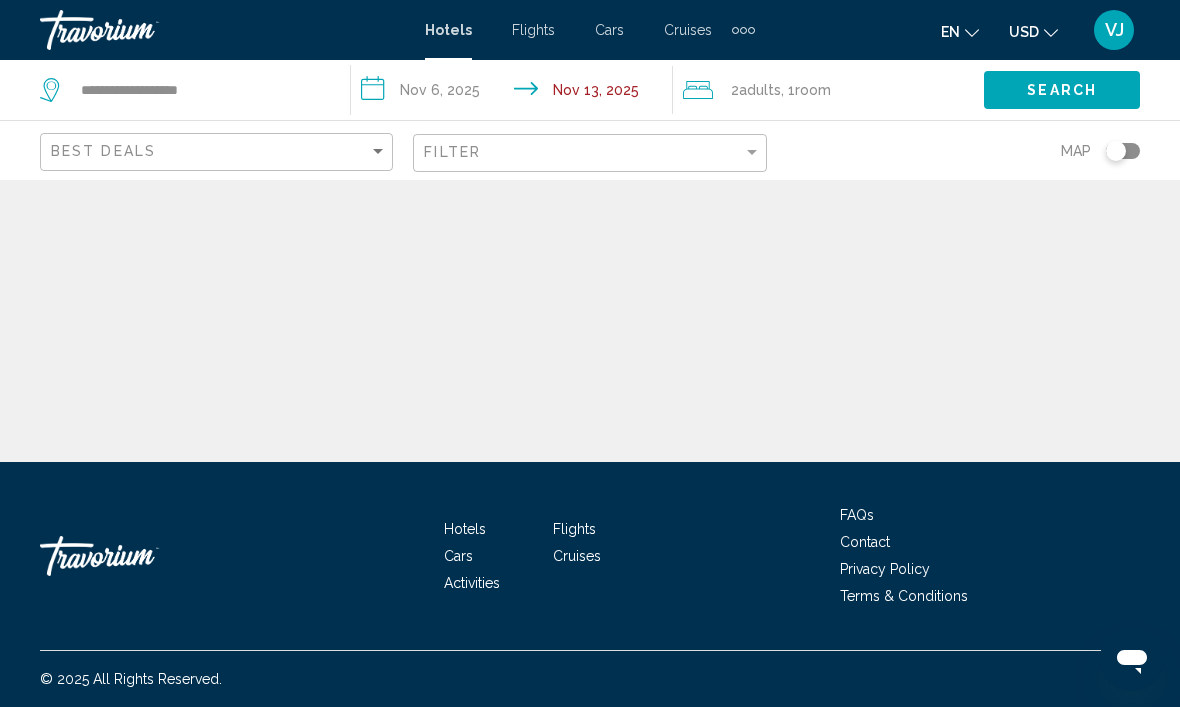 click 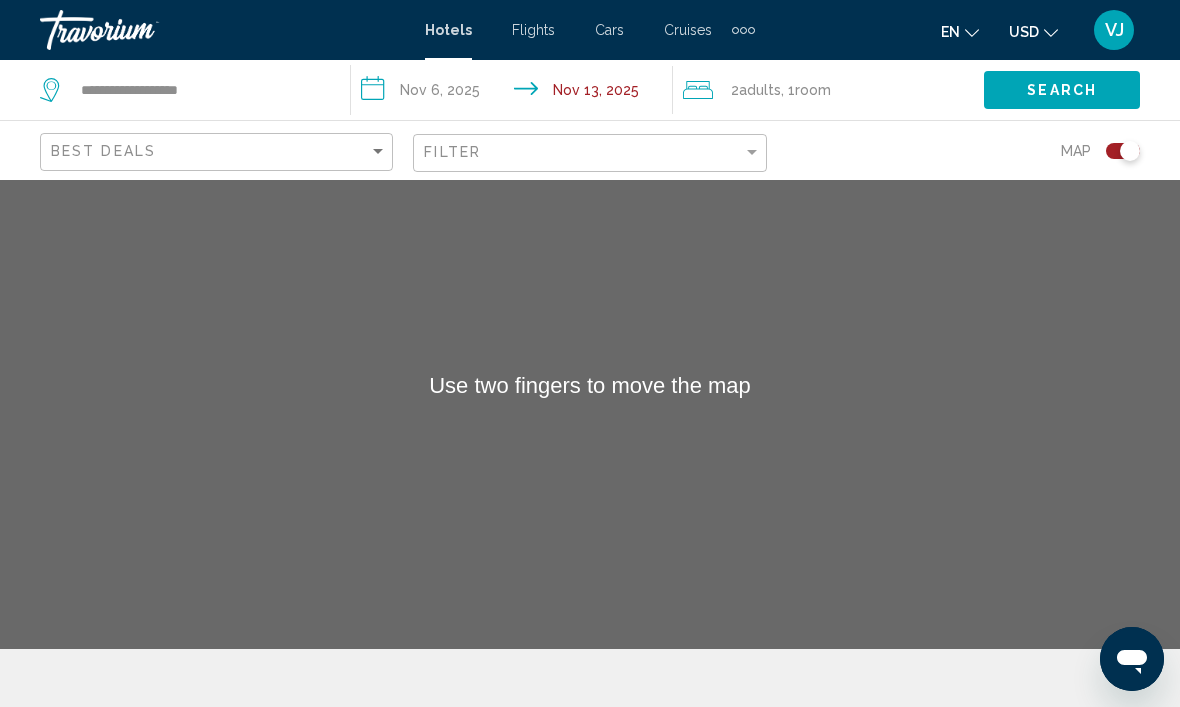 scroll, scrollTop: 25, scrollLeft: 0, axis: vertical 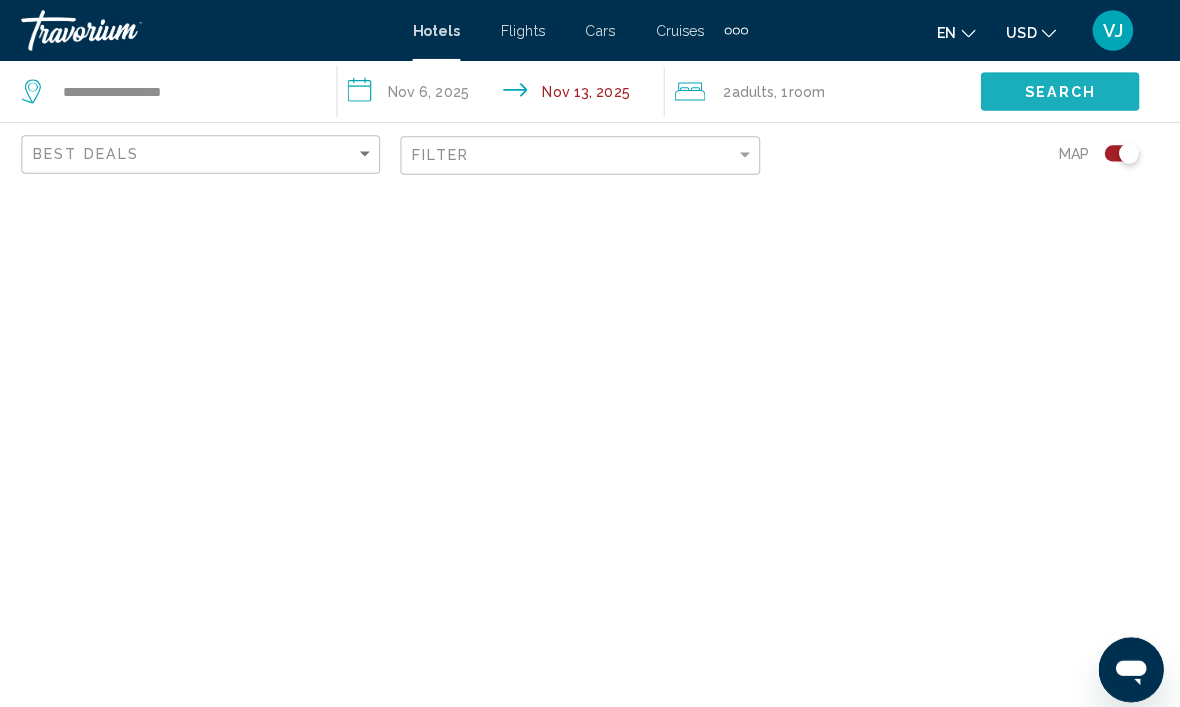 click on "Search" 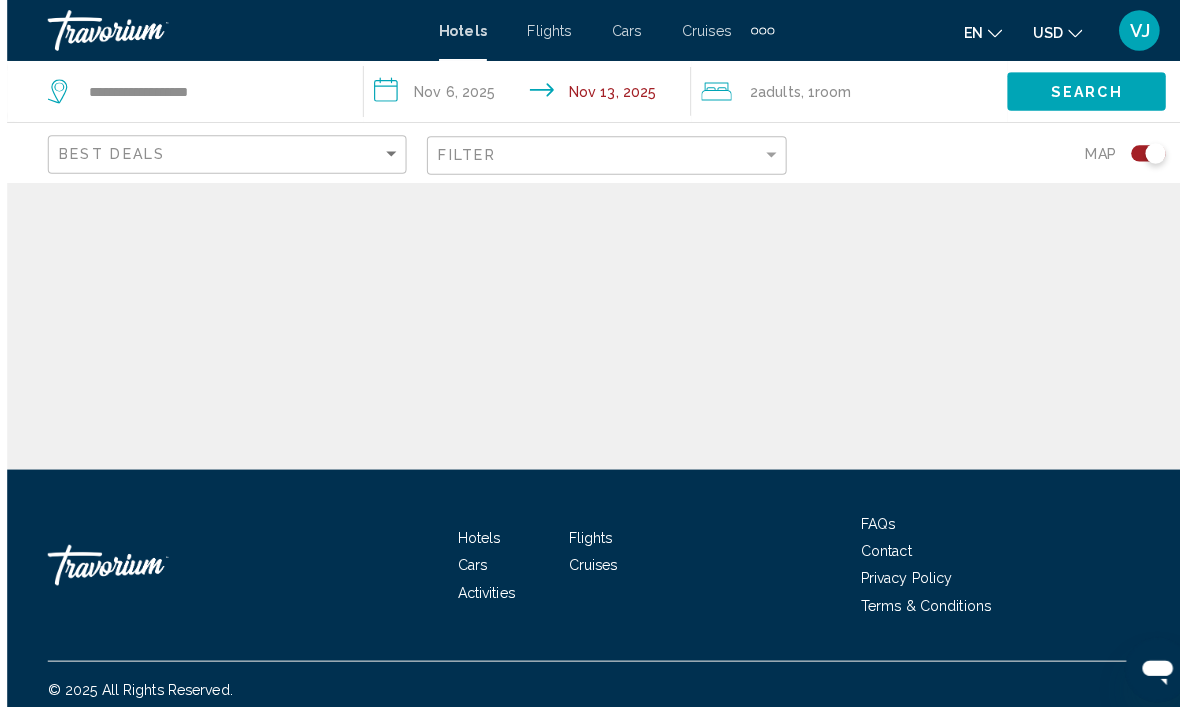 scroll, scrollTop: 0, scrollLeft: 0, axis: both 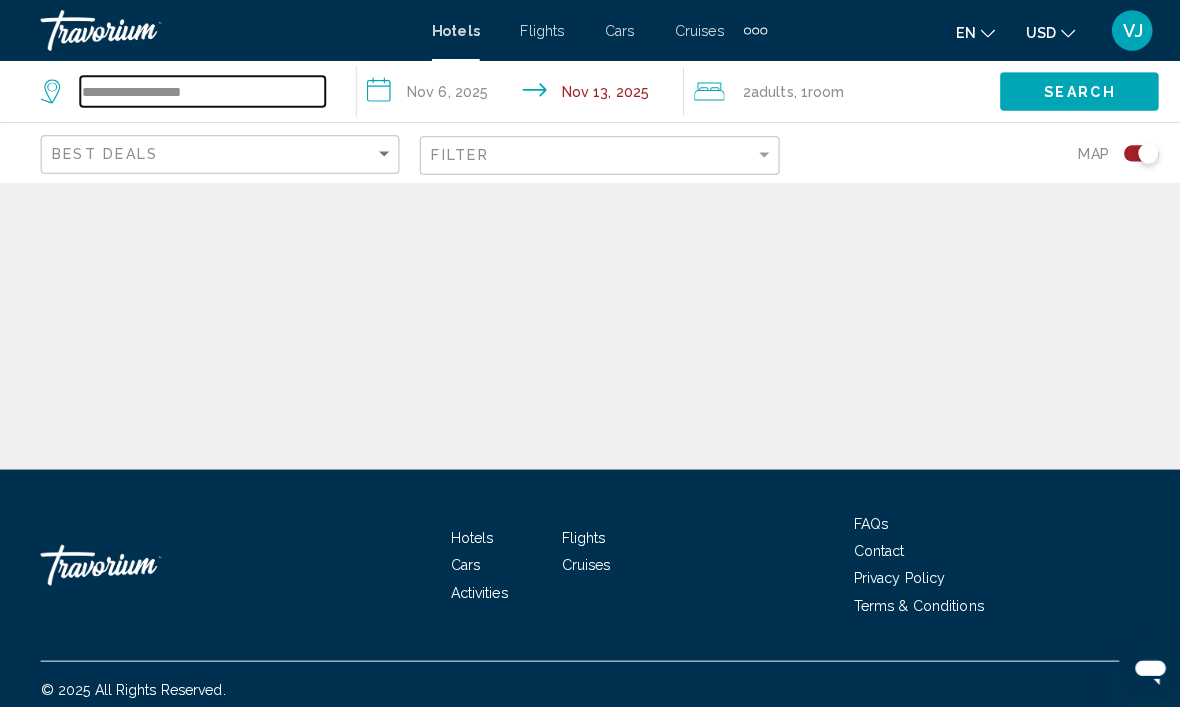 click on "**********" at bounding box center (199, 90) 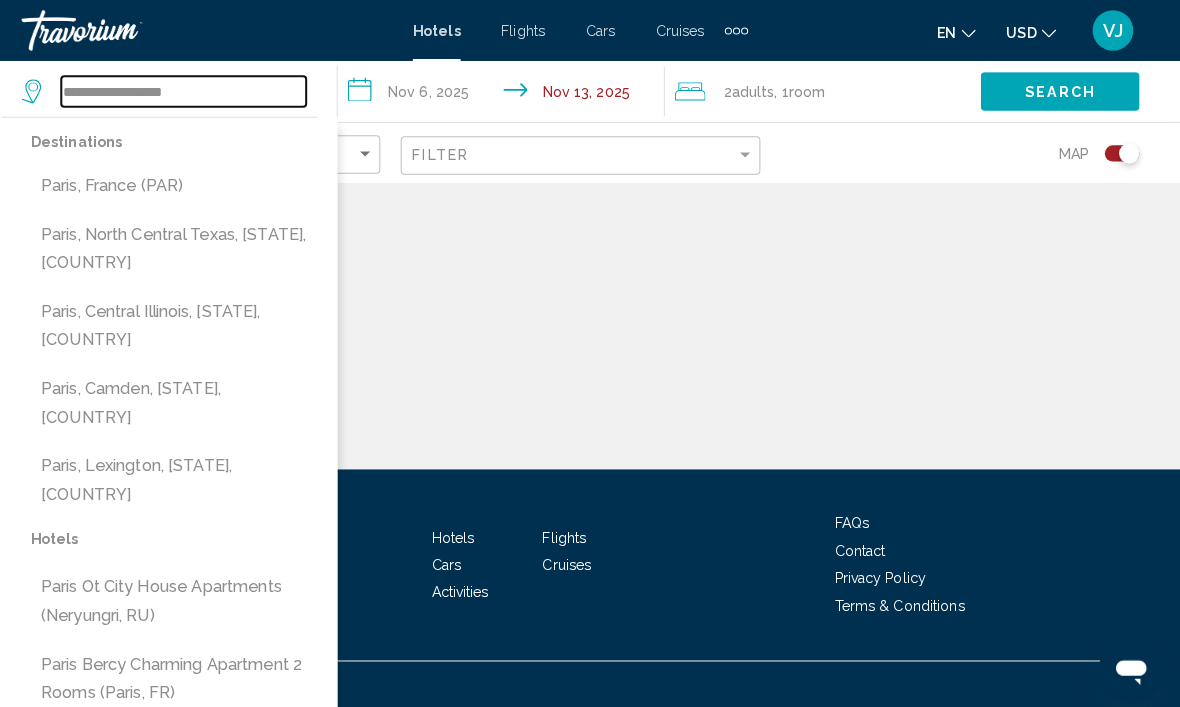scroll, scrollTop: 0, scrollLeft: 0, axis: both 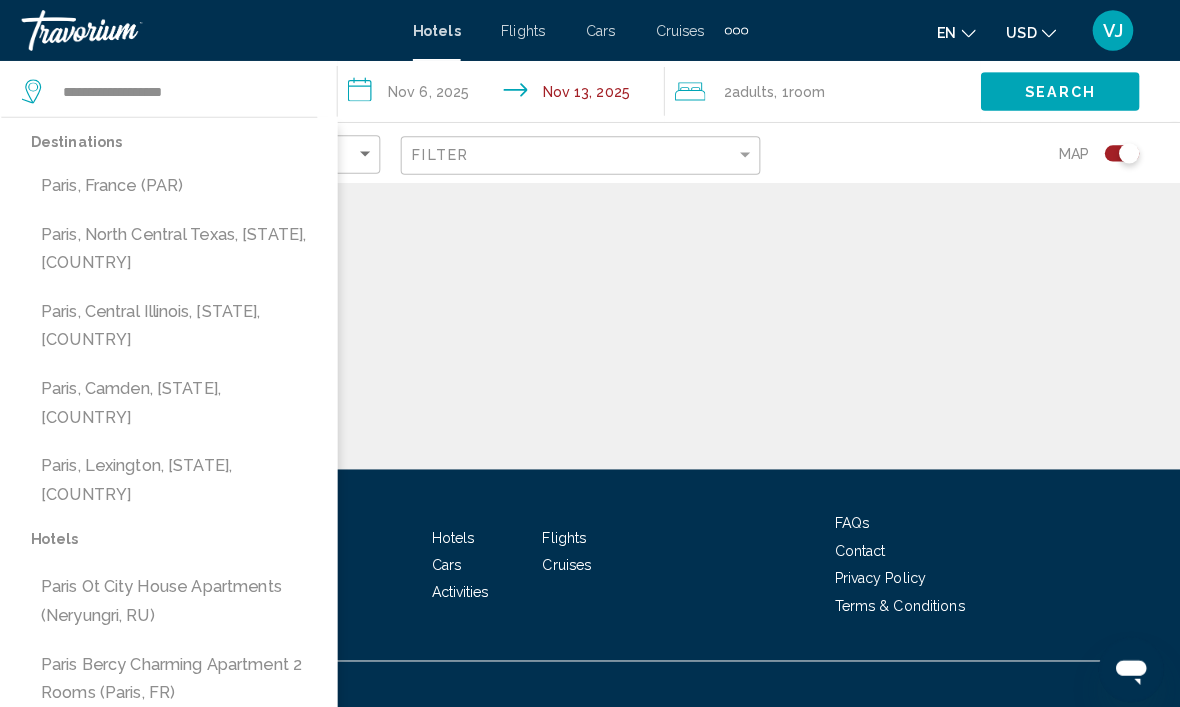 click on "Paris, France (PAR)" at bounding box center (190, 183) 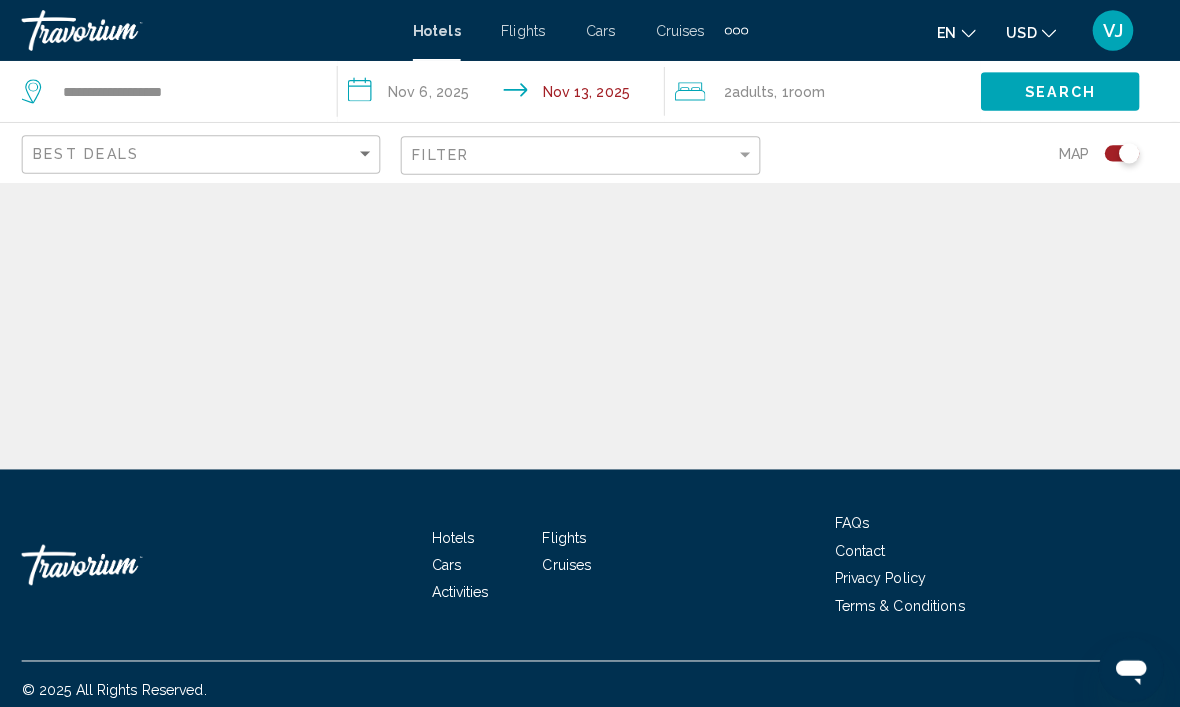 click on "**********" at bounding box center [515, 93] 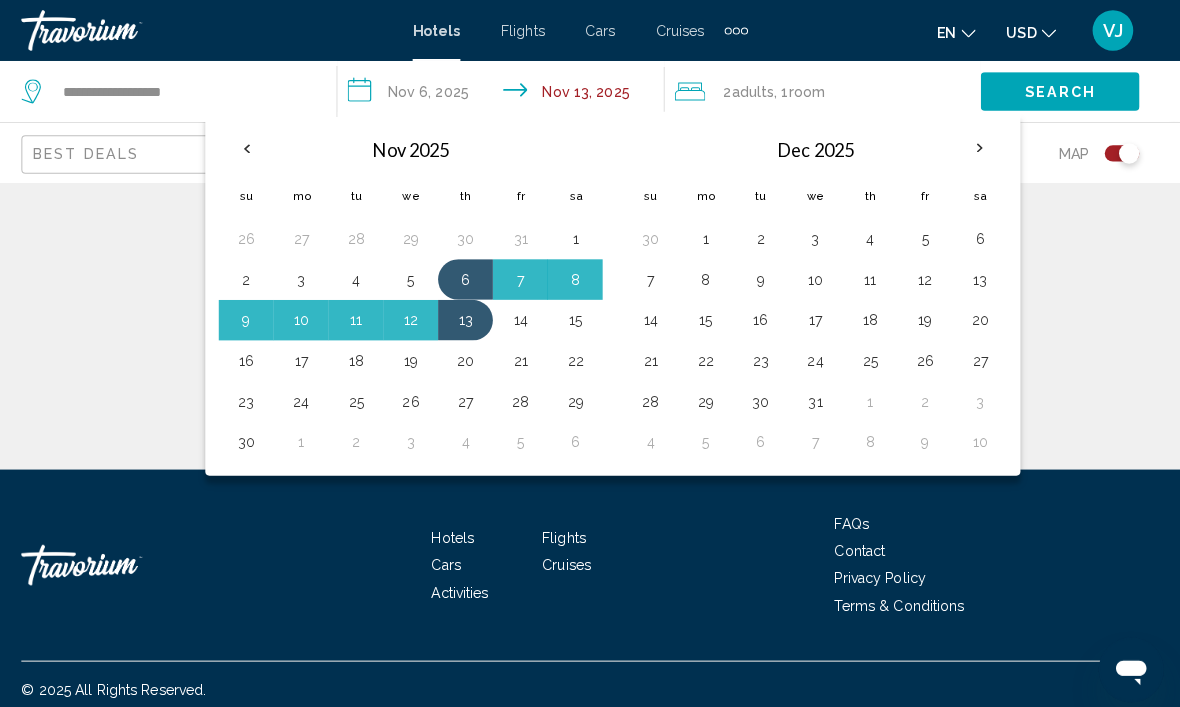 click at bounding box center (261, 146) 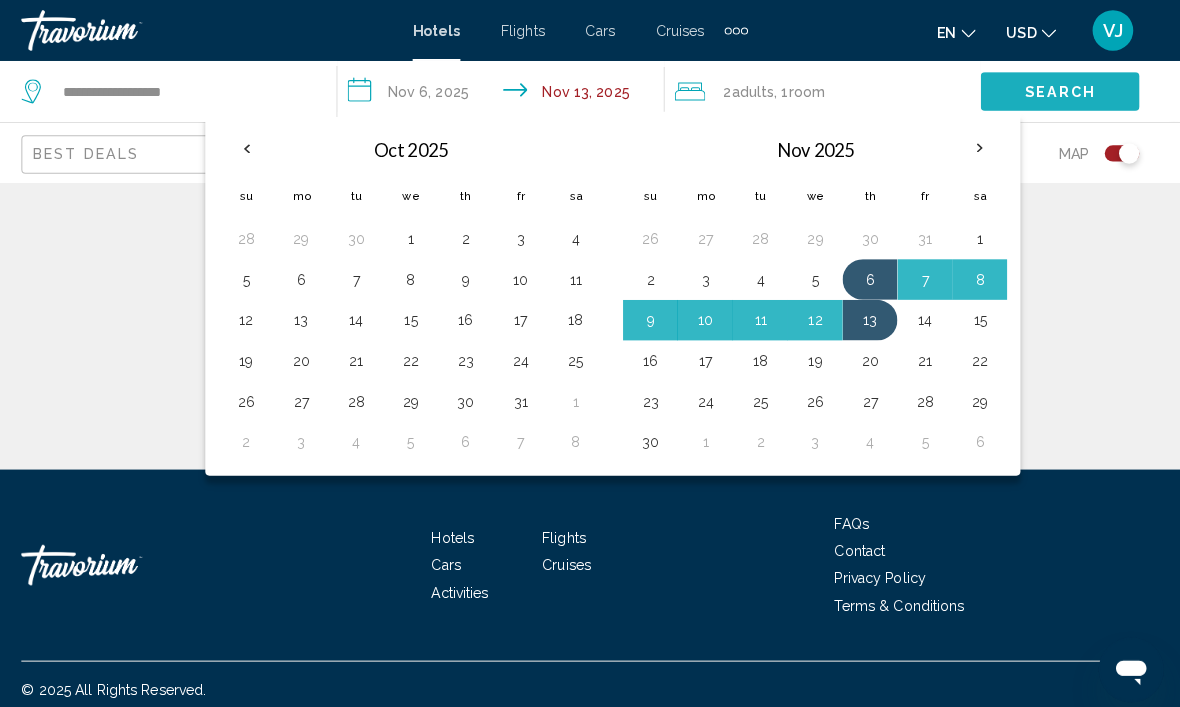 click on "Search" 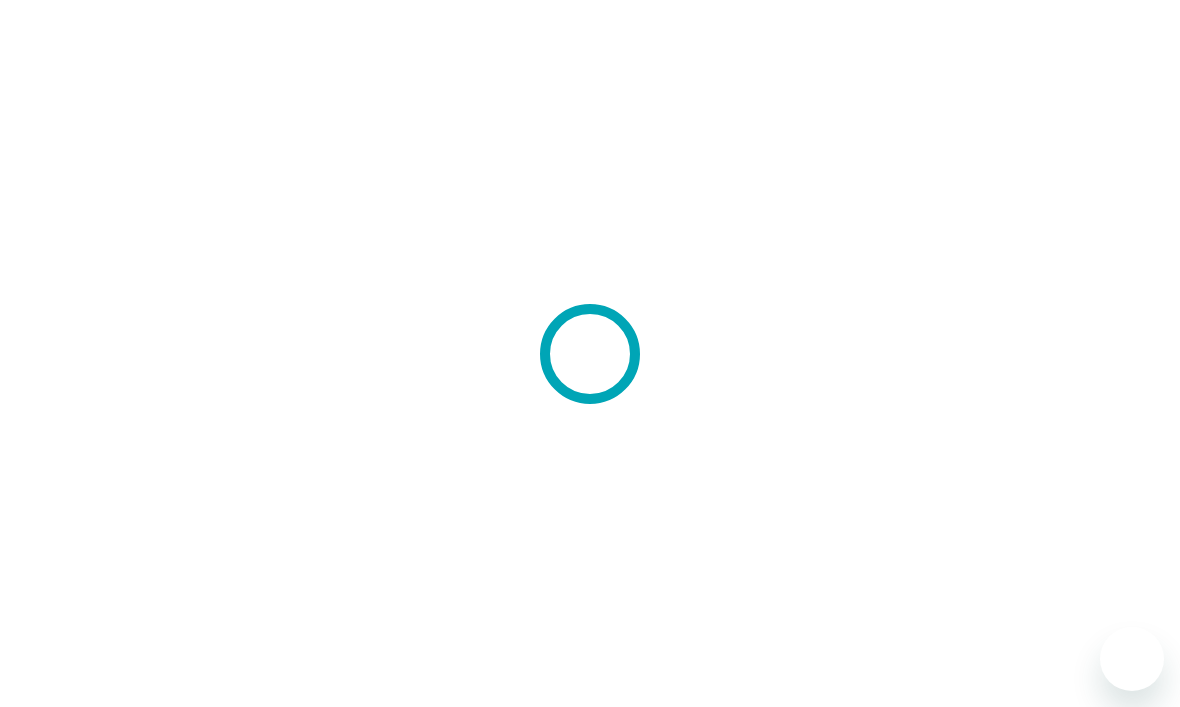 scroll, scrollTop: 0, scrollLeft: 0, axis: both 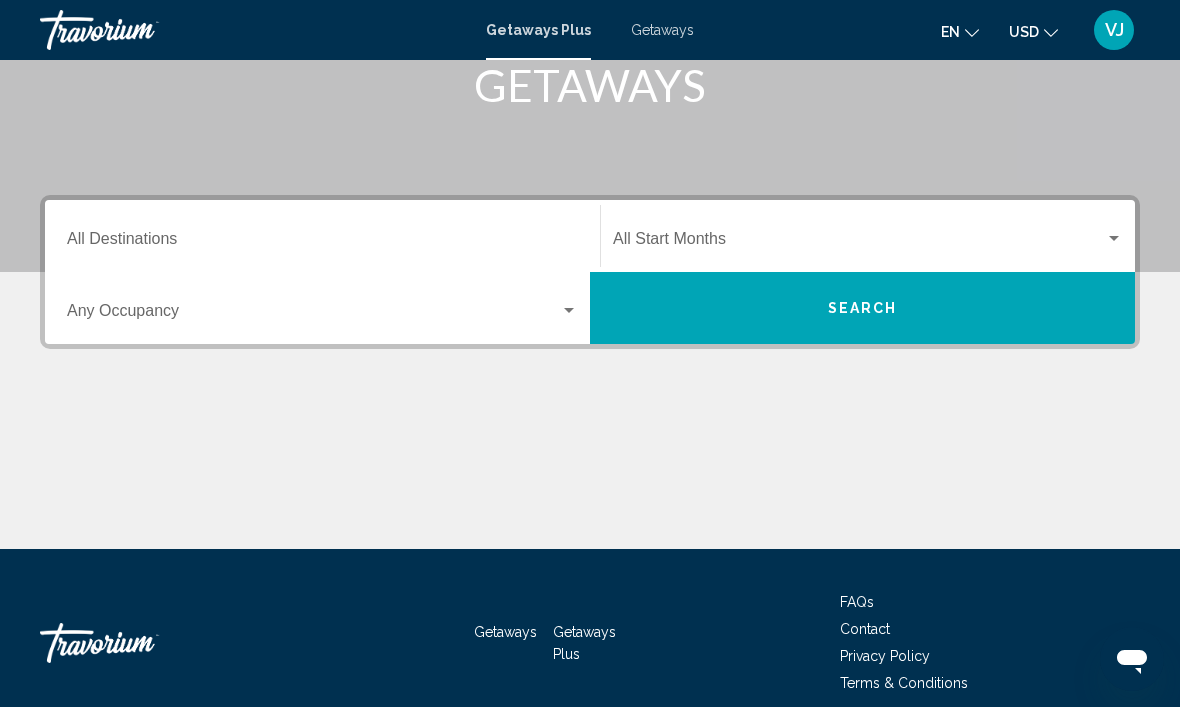 click at bounding box center [569, 311] 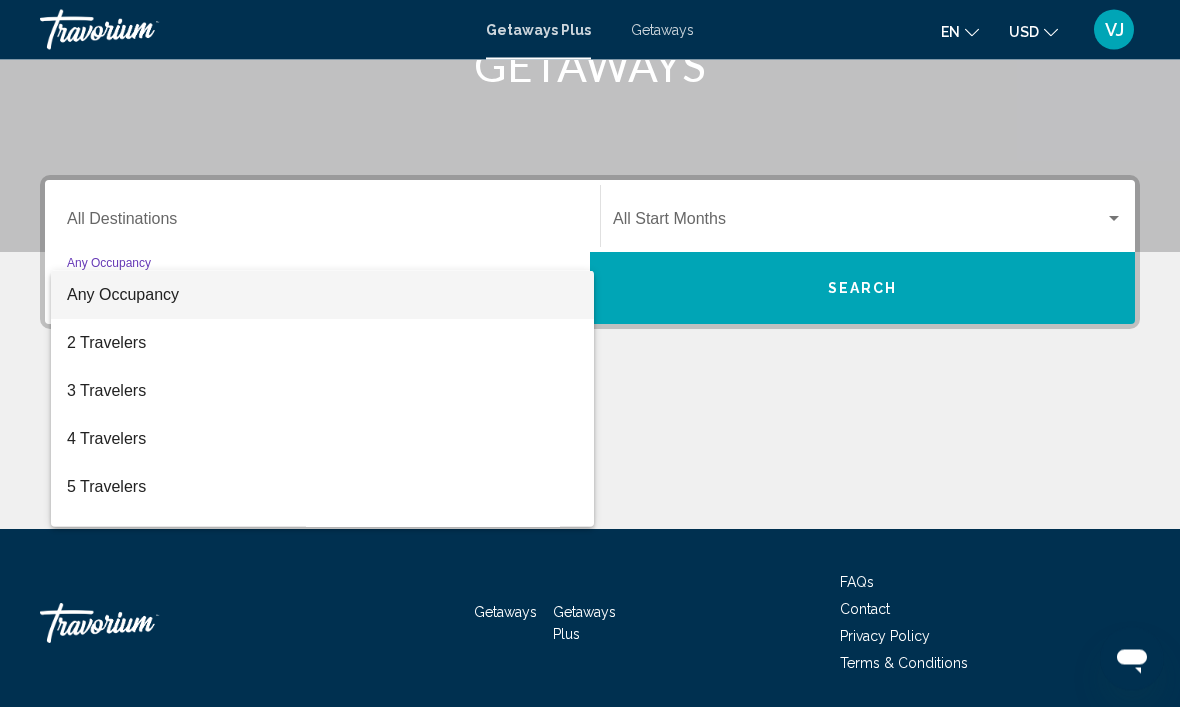 scroll, scrollTop: 348, scrollLeft: 0, axis: vertical 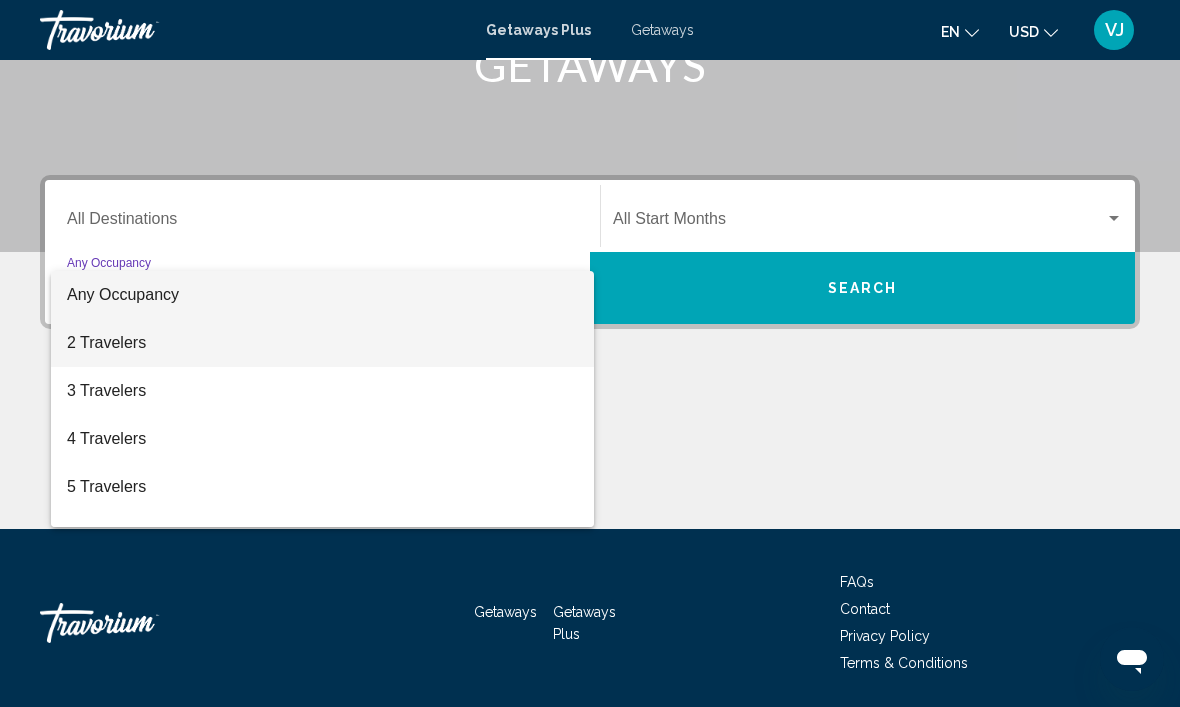 click on "2 Travelers" at bounding box center (322, 343) 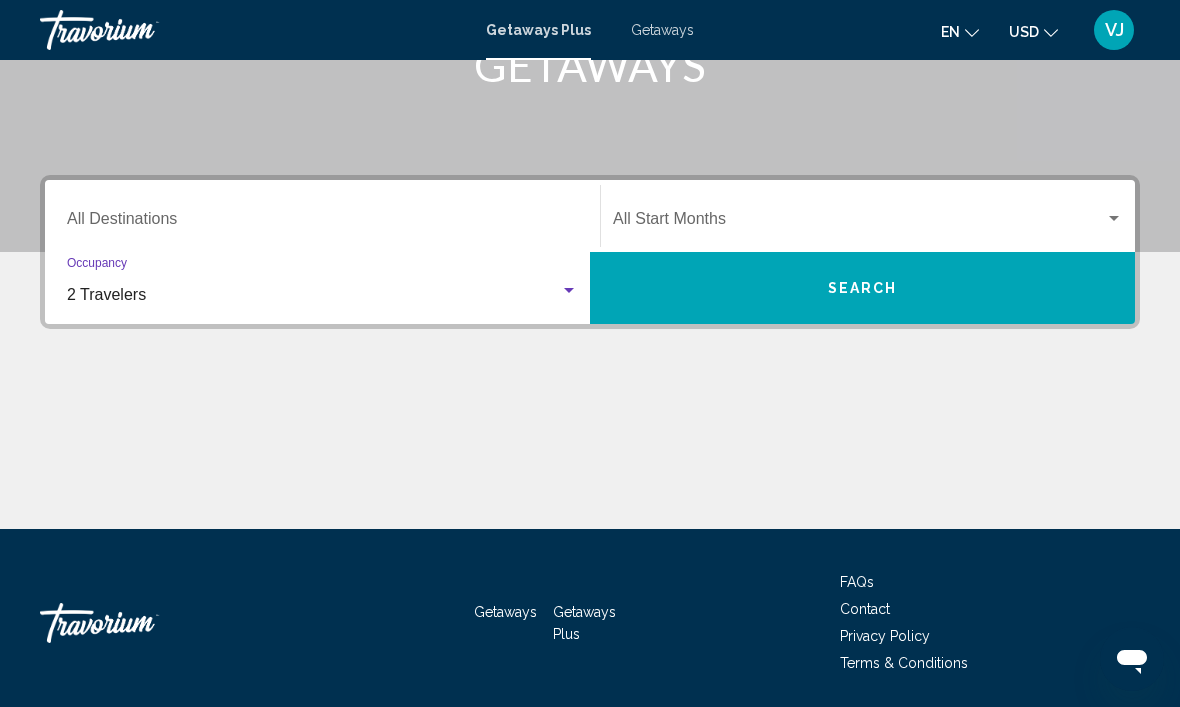 click on "Search" at bounding box center (863, 289) 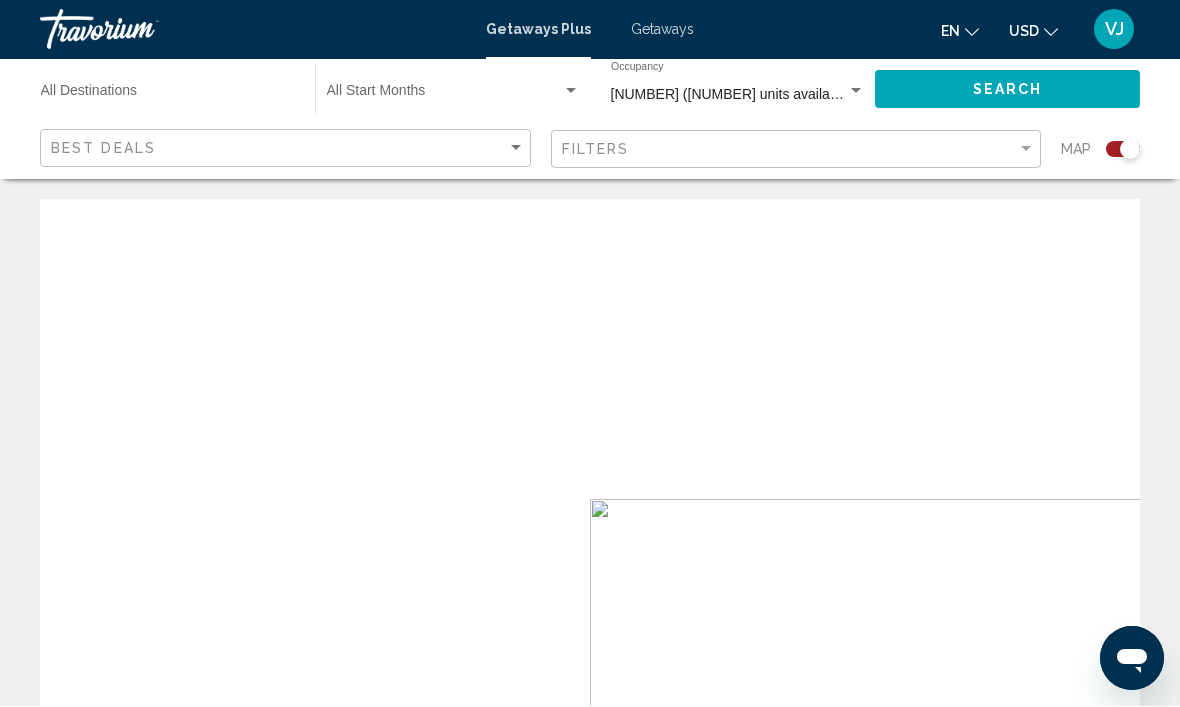 scroll, scrollTop: 1, scrollLeft: 0, axis: vertical 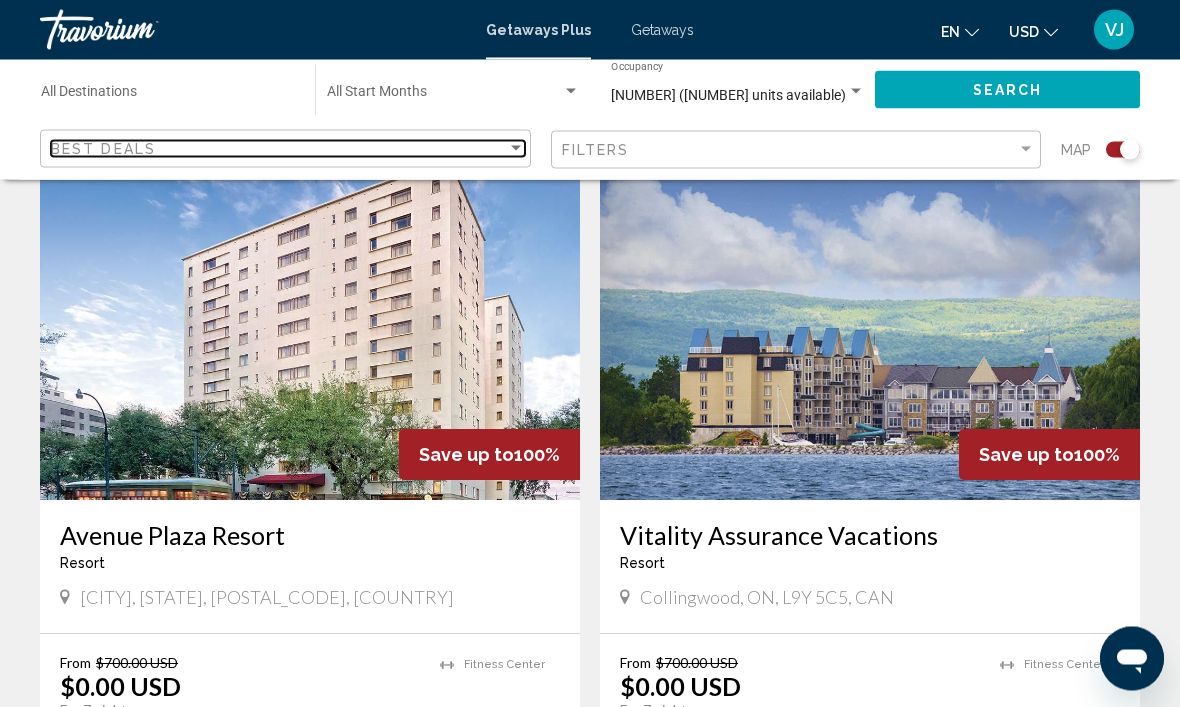 click on "Best Deals" at bounding box center (279, 149) 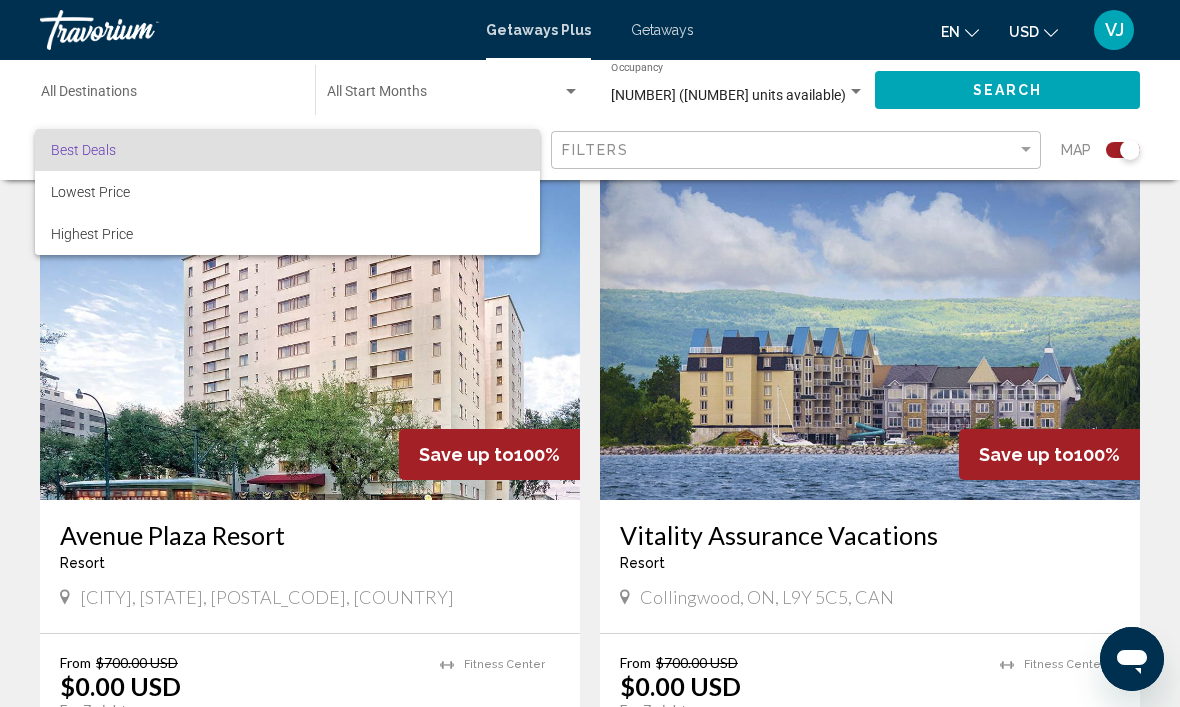 click at bounding box center [590, 353] 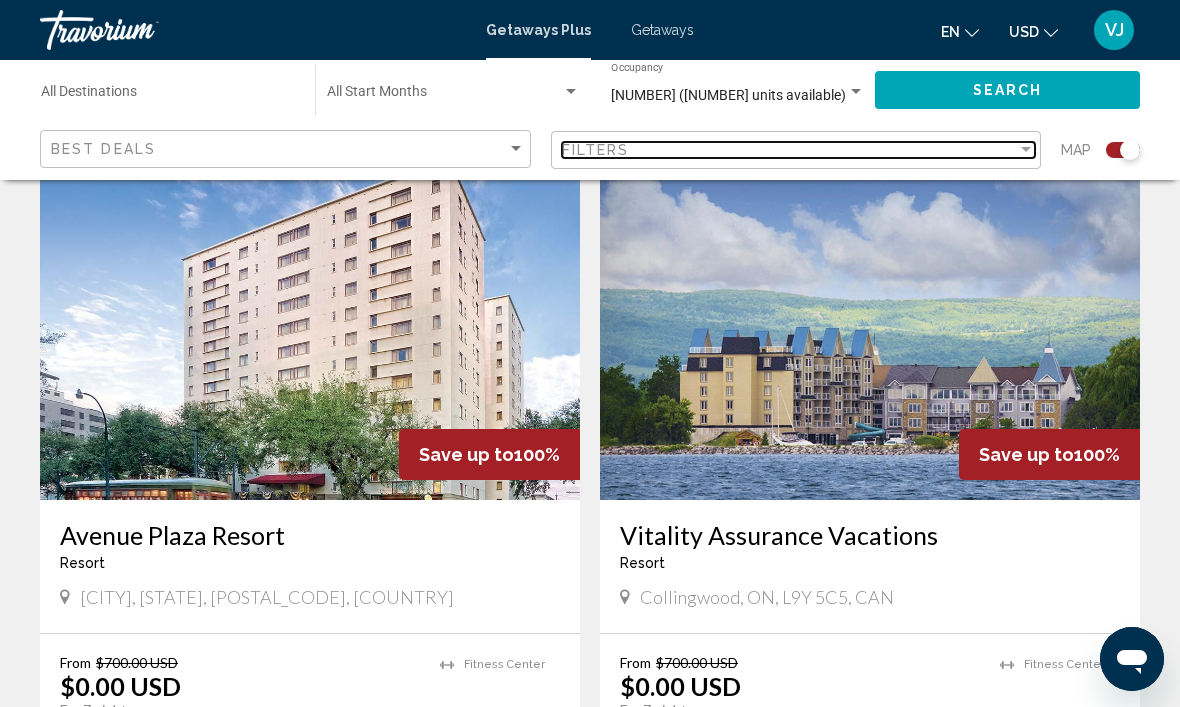 click at bounding box center [1026, 150] 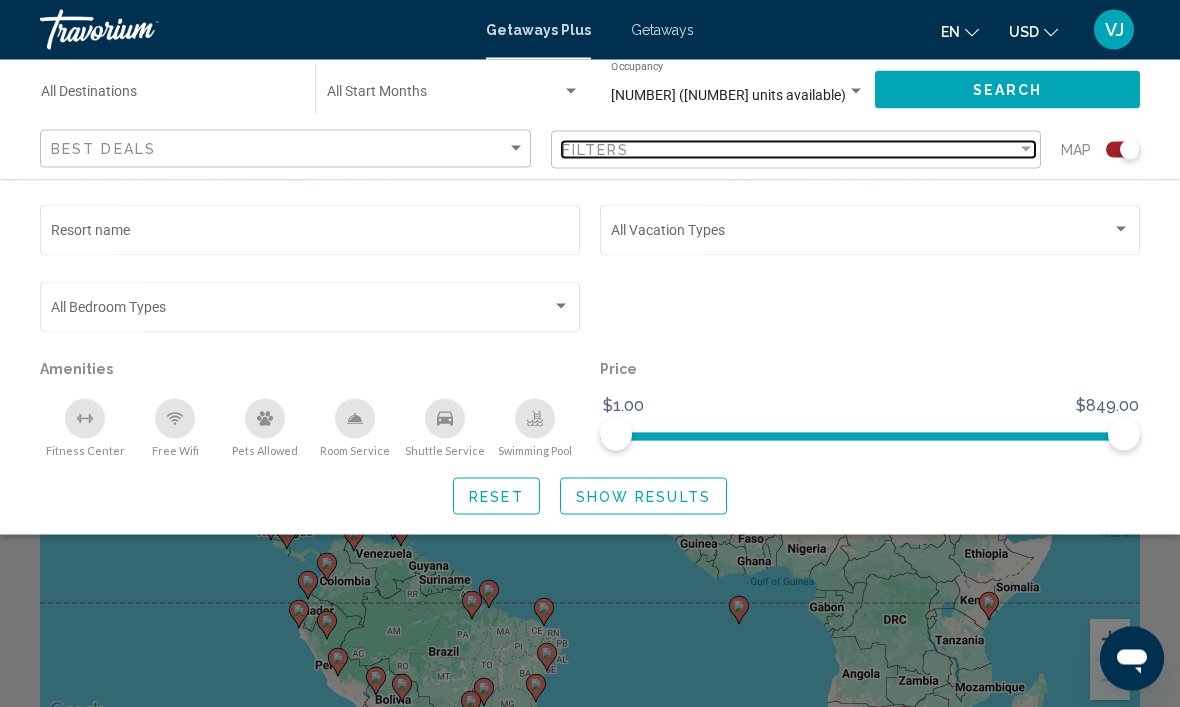scroll, scrollTop: 0, scrollLeft: 0, axis: both 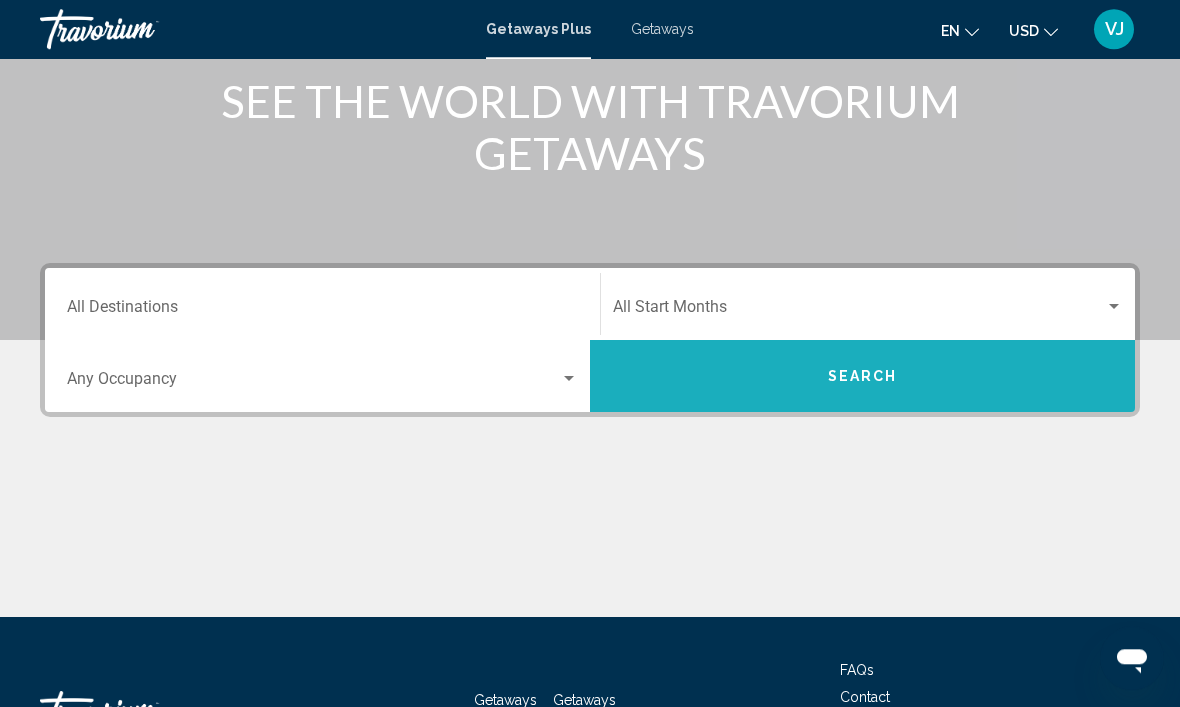click on "Search" at bounding box center [863, 378] 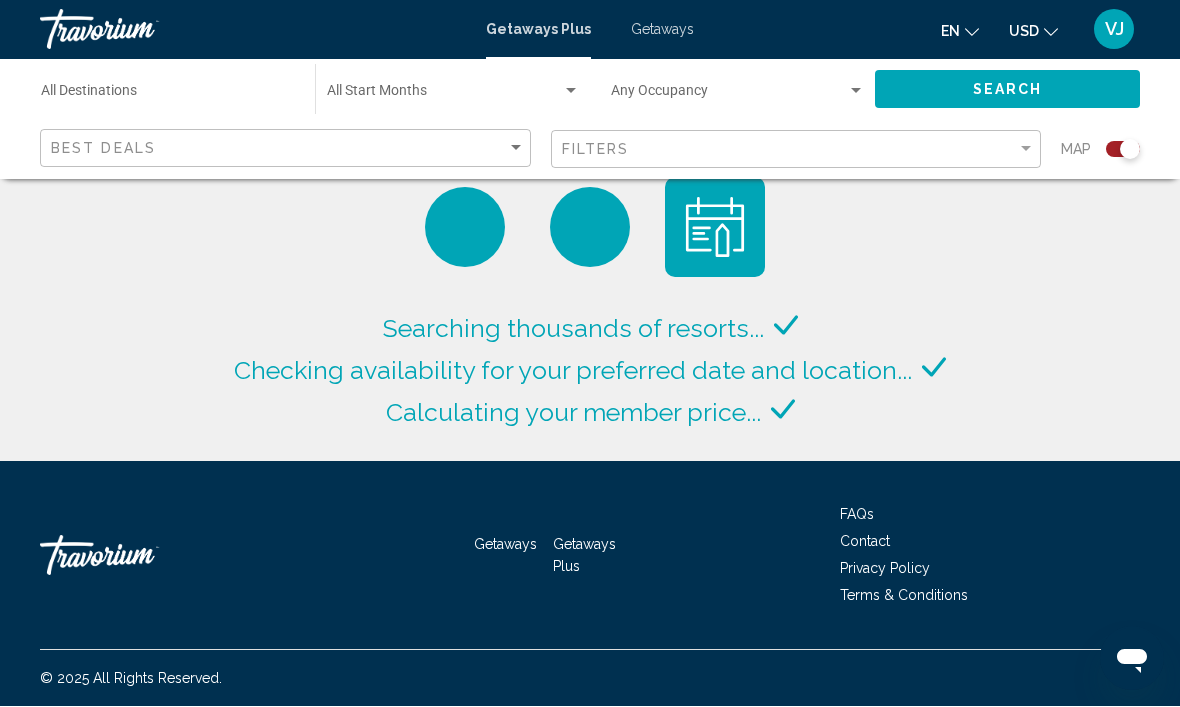 scroll, scrollTop: 1, scrollLeft: 0, axis: vertical 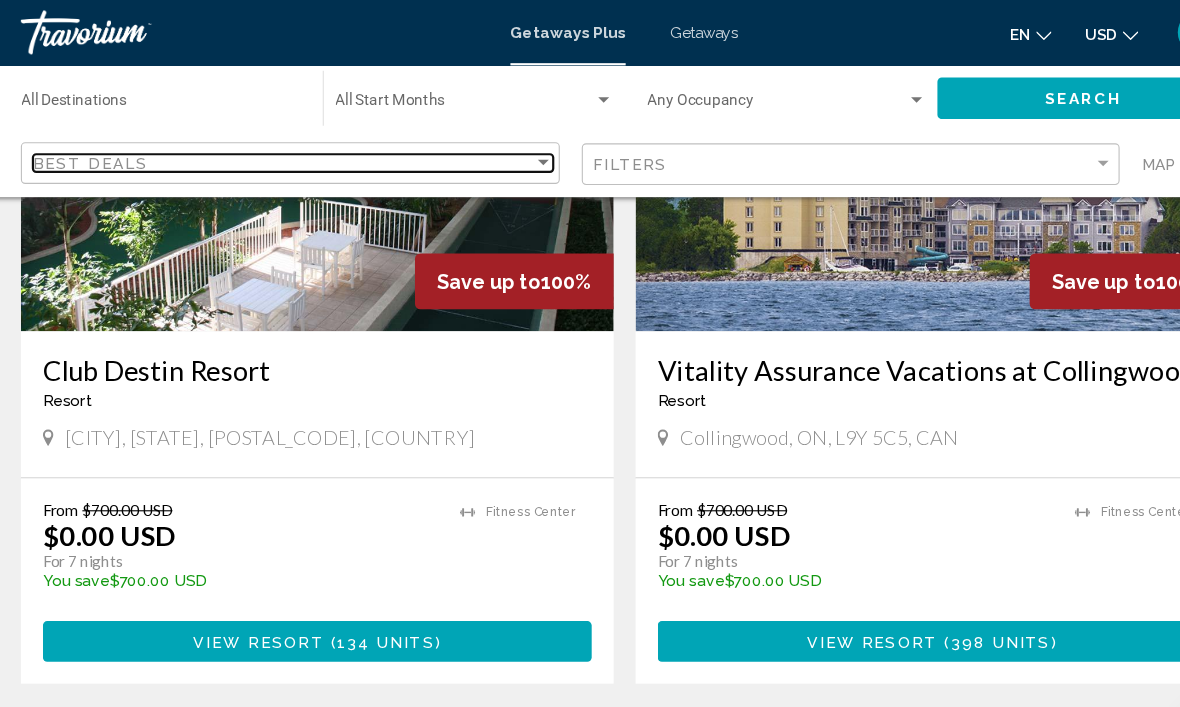 click on "Best Deals" at bounding box center [279, 149] 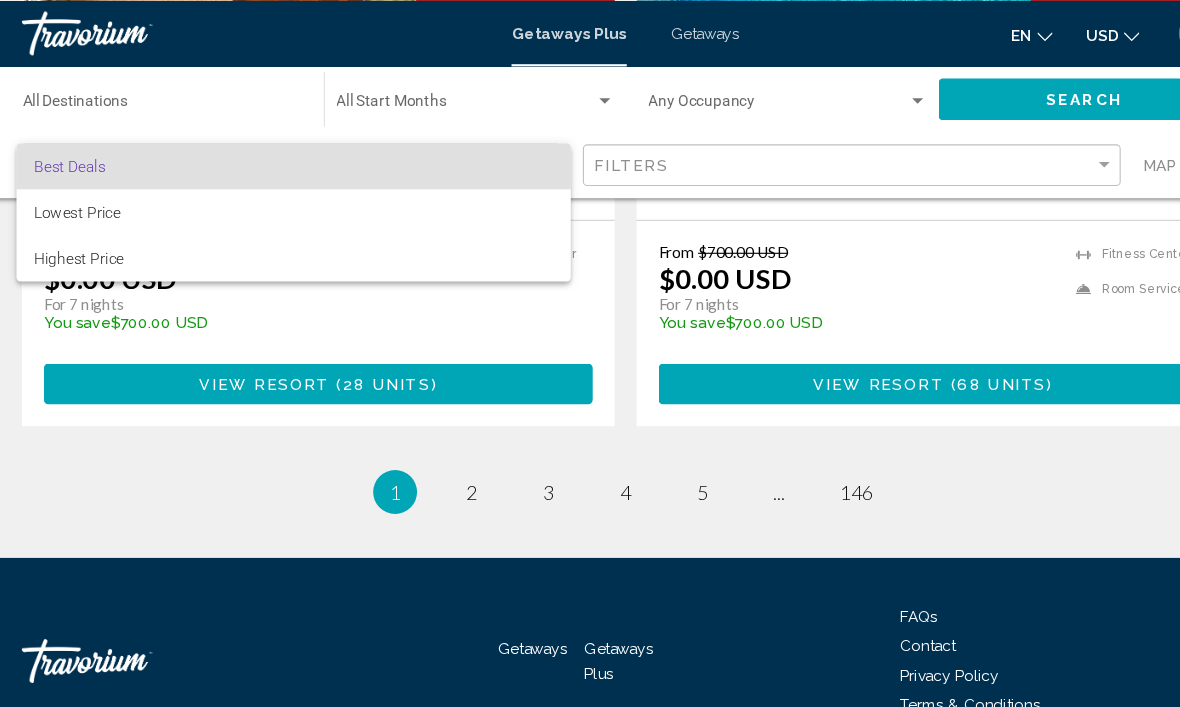 scroll, scrollTop: 4609, scrollLeft: 0, axis: vertical 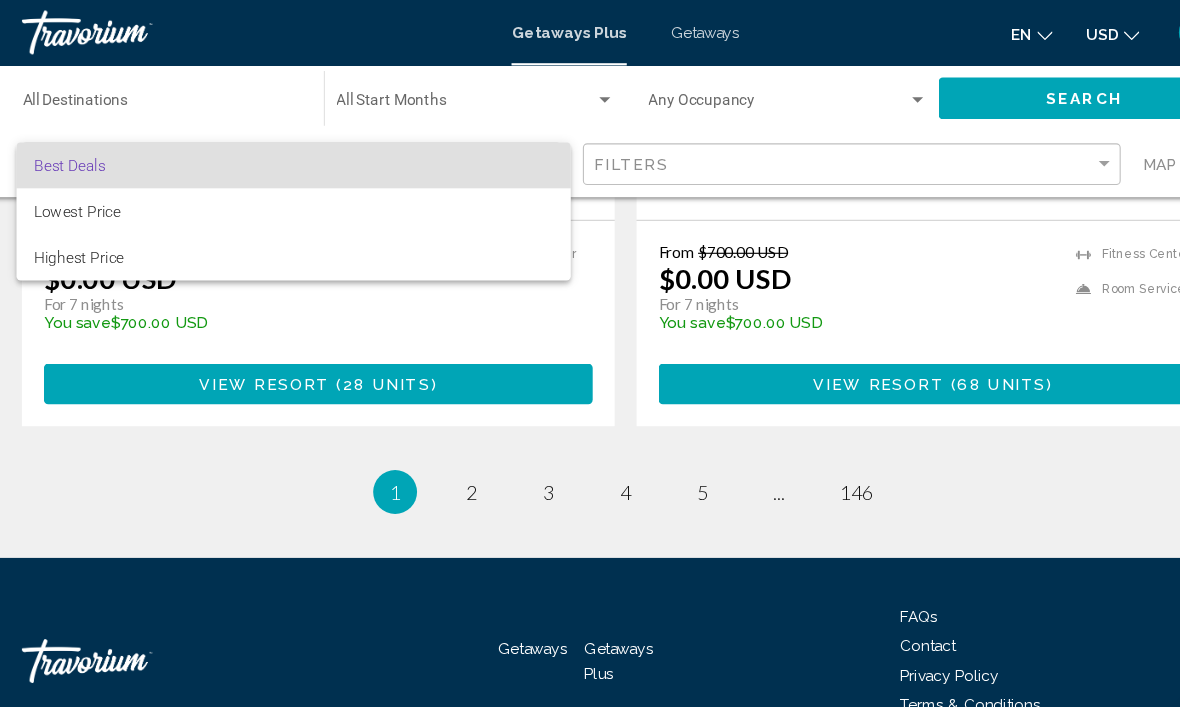click at bounding box center (590, 353) 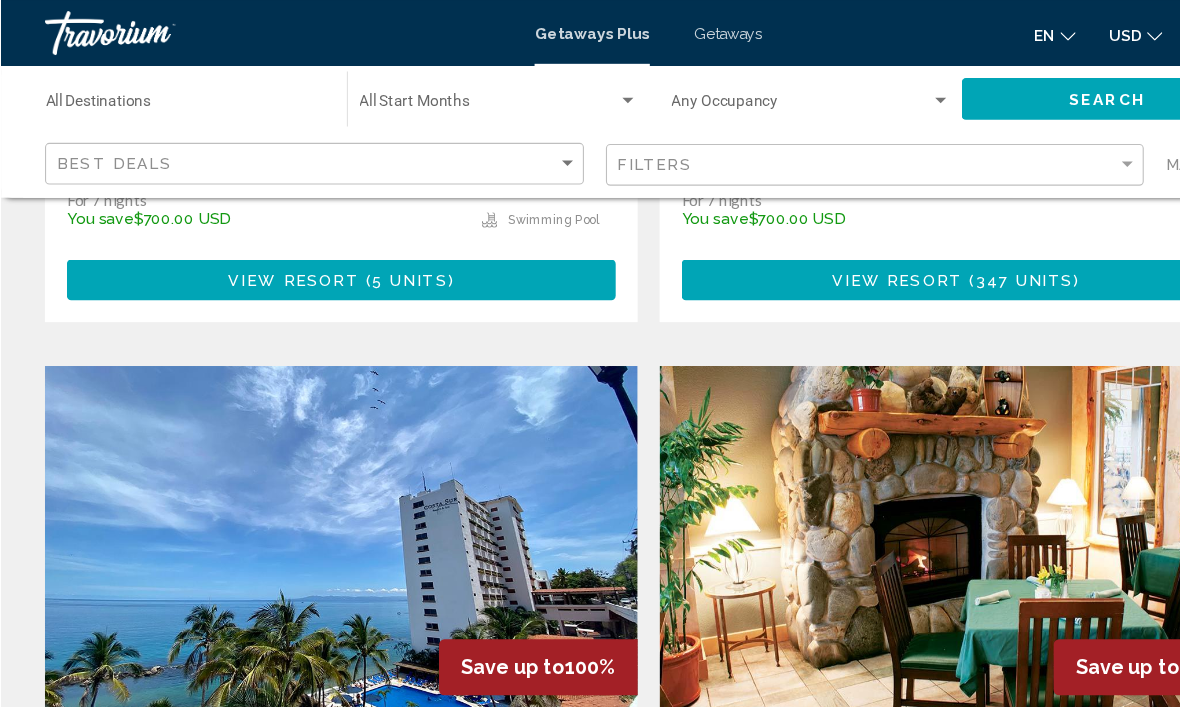 scroll, scrollTop: 3311, scrollLeft: 0, axis: vertical 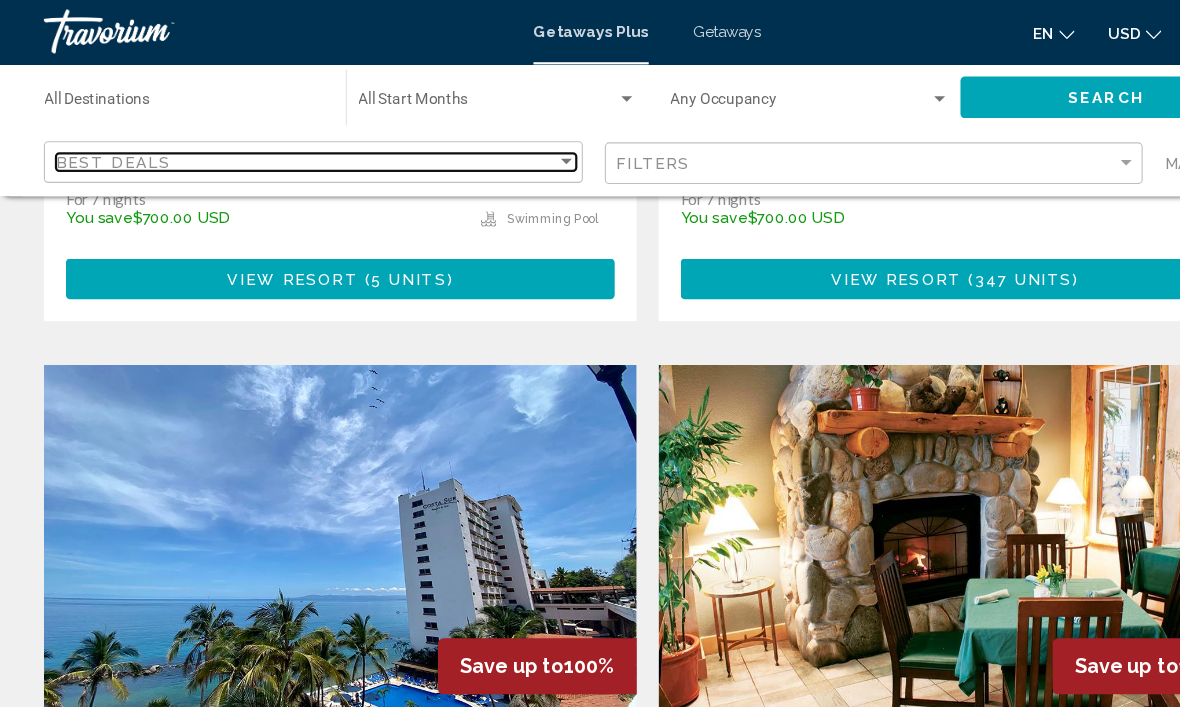 click at bounding box center [516, 149] 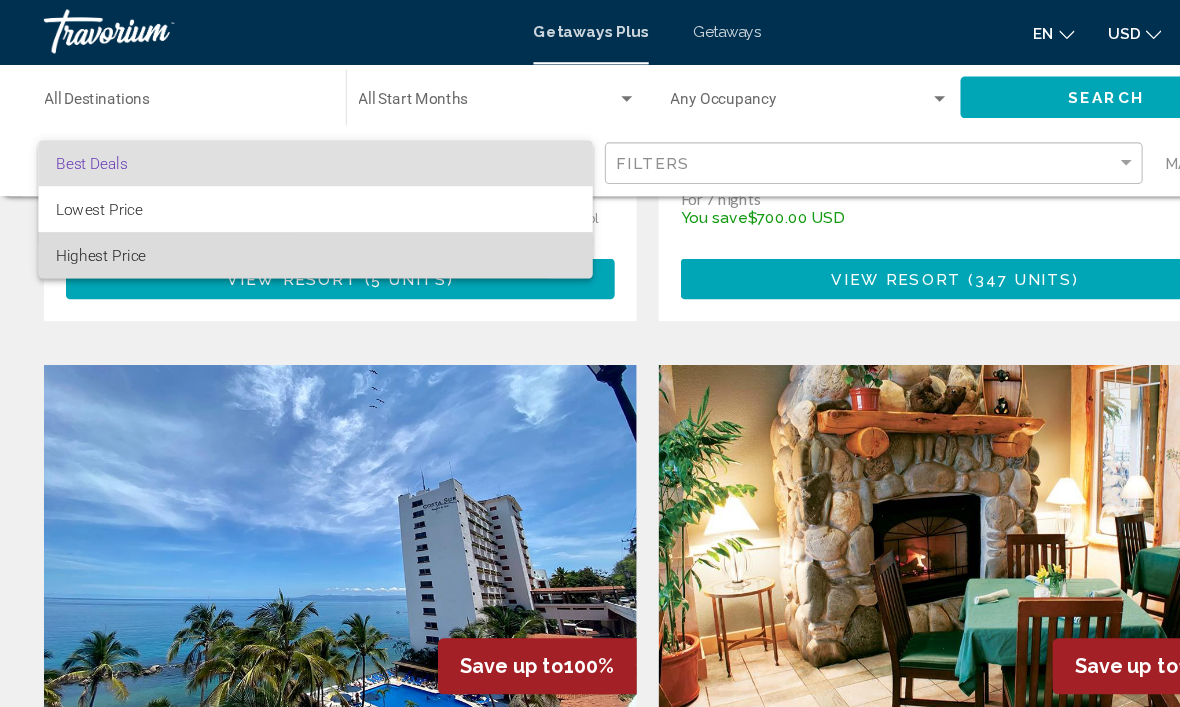 click on "Highest Price" at bounding box center (287, 234) 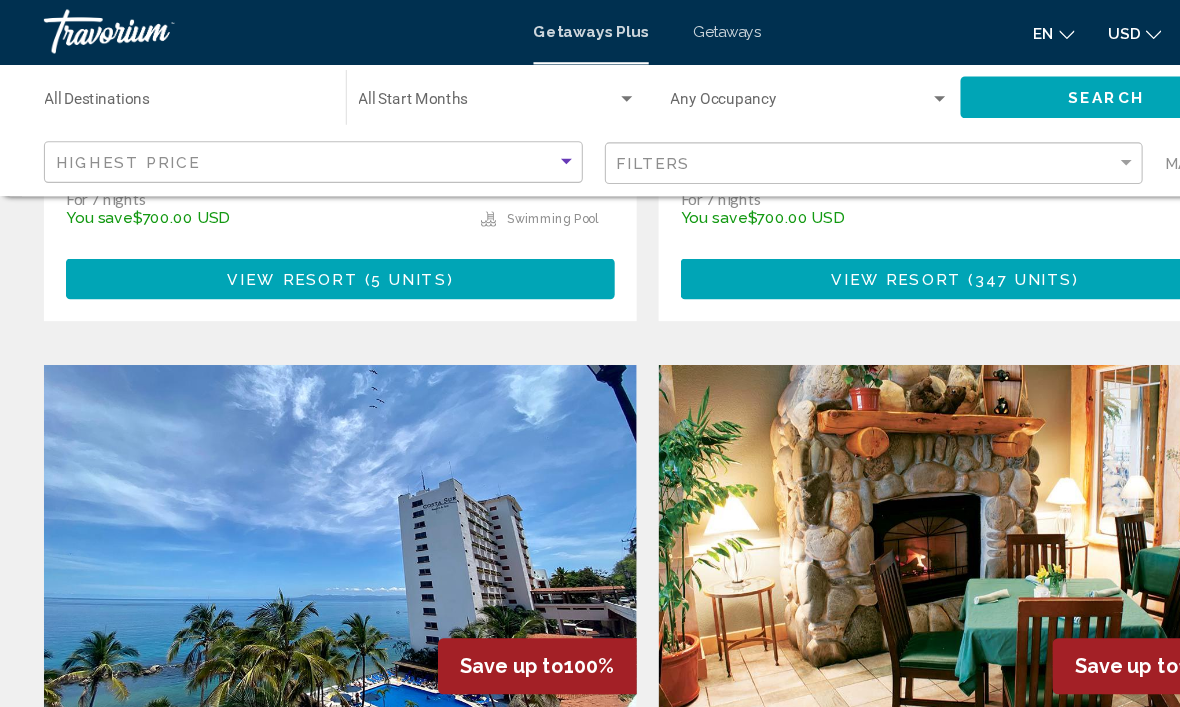 click at bounding box center (453, 96) 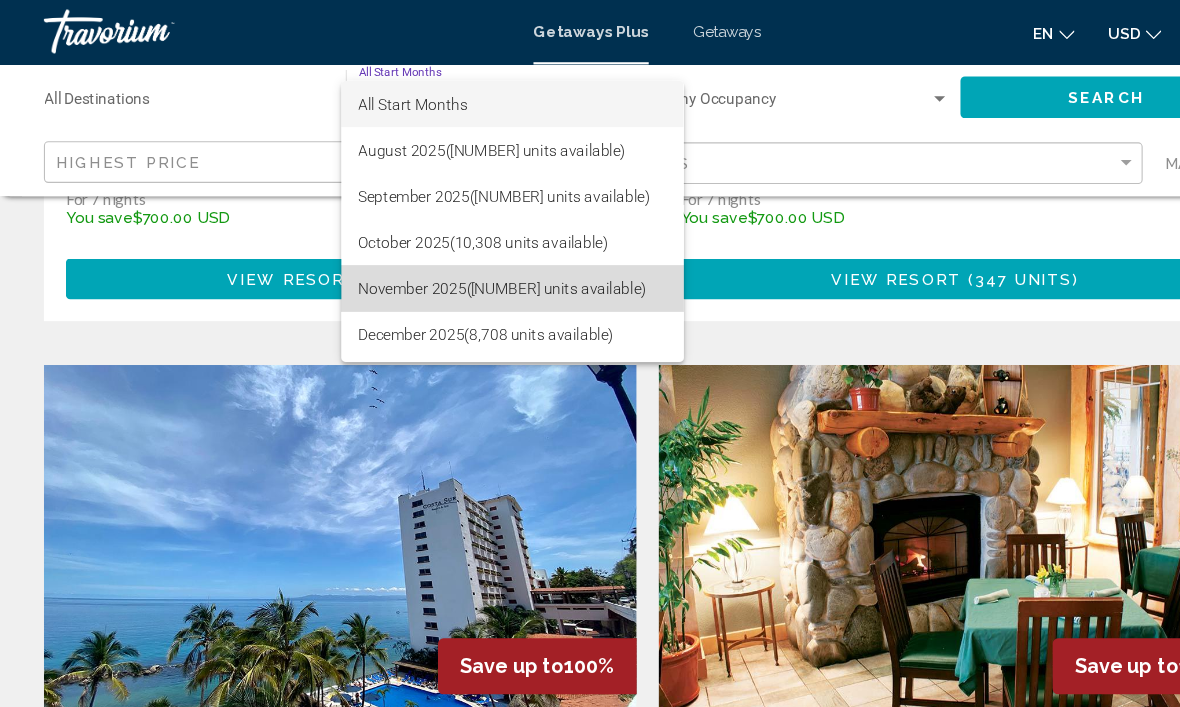 click on "[MONTH] [YEAR]  ([NUMBER] units available)" at bounding box center [467, 264] 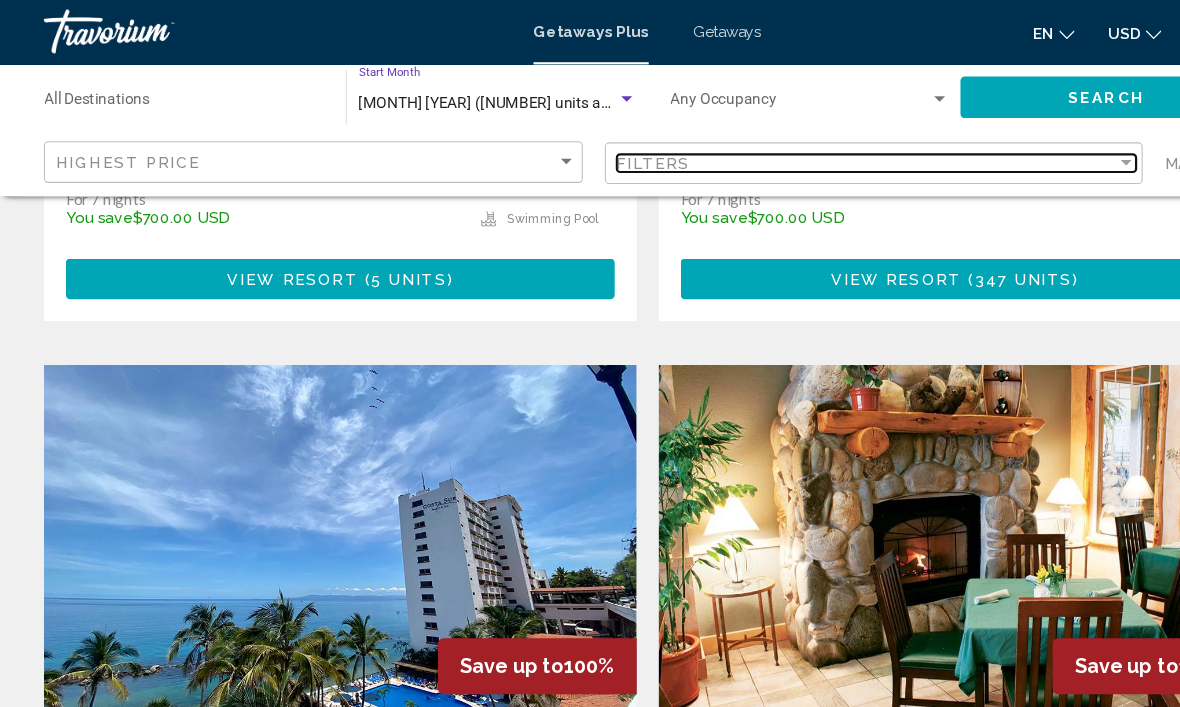 click at bounding box center [1026, 150] 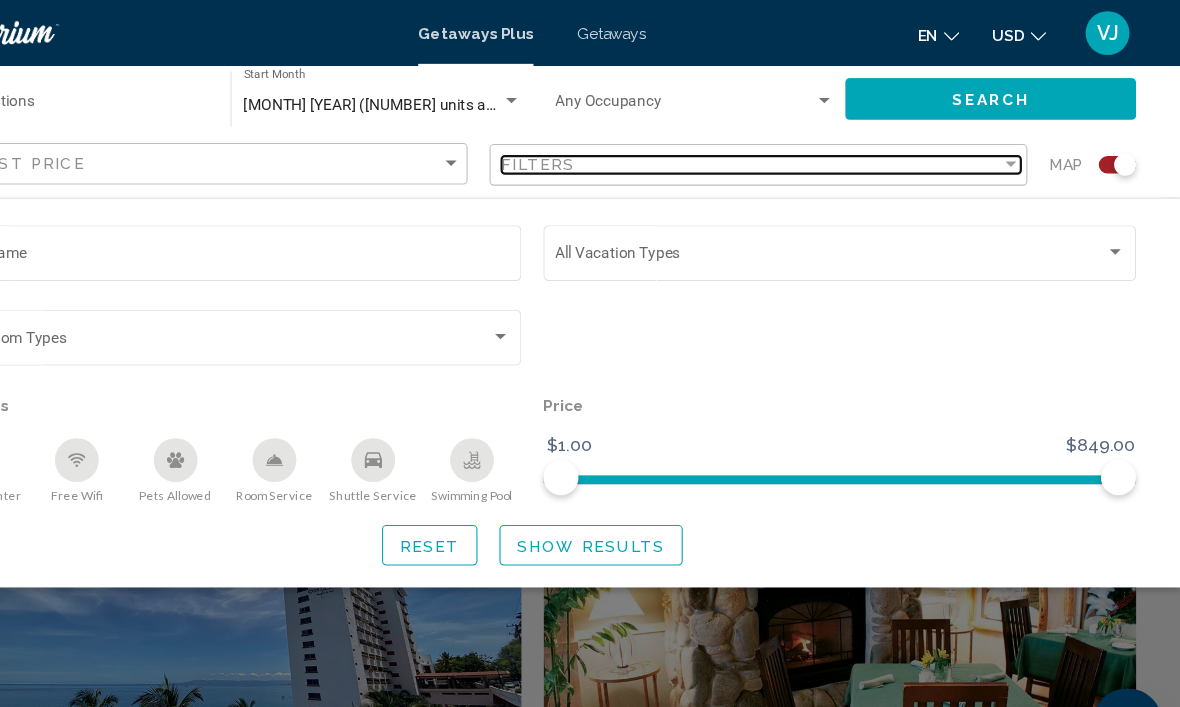 scroll, scrollTop: 3234, scrollLeft: 0, axis: vertical 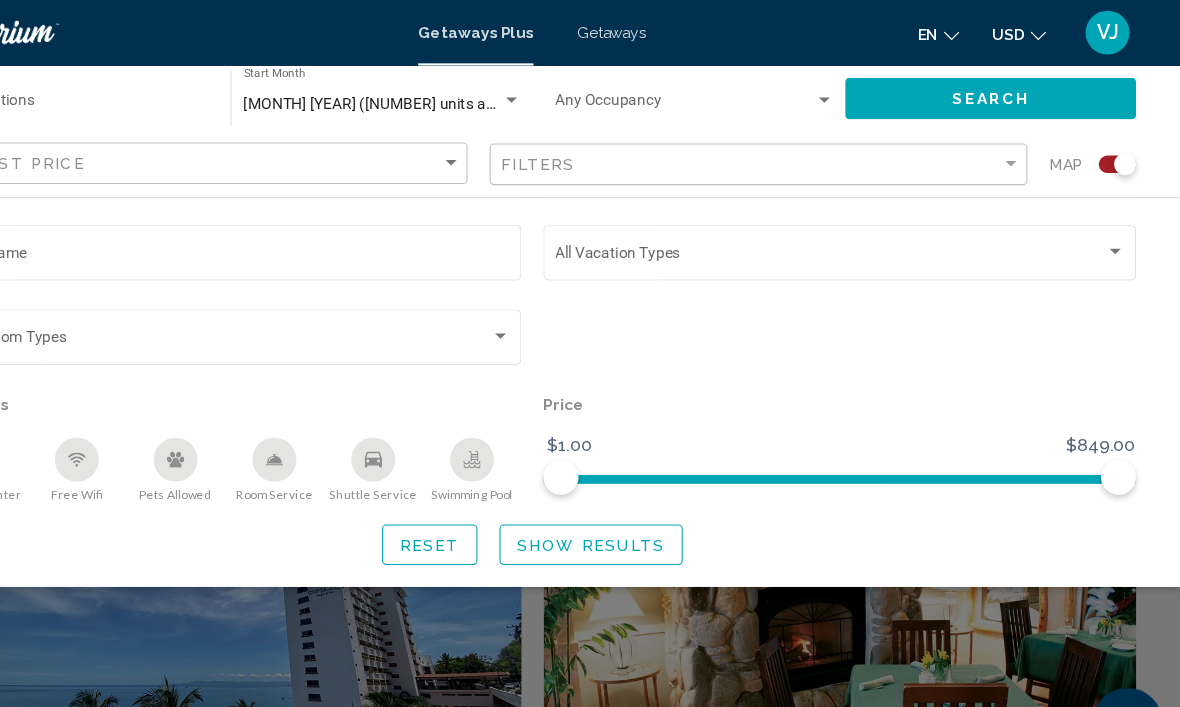 click on "Vacation Types All Vacation Types" 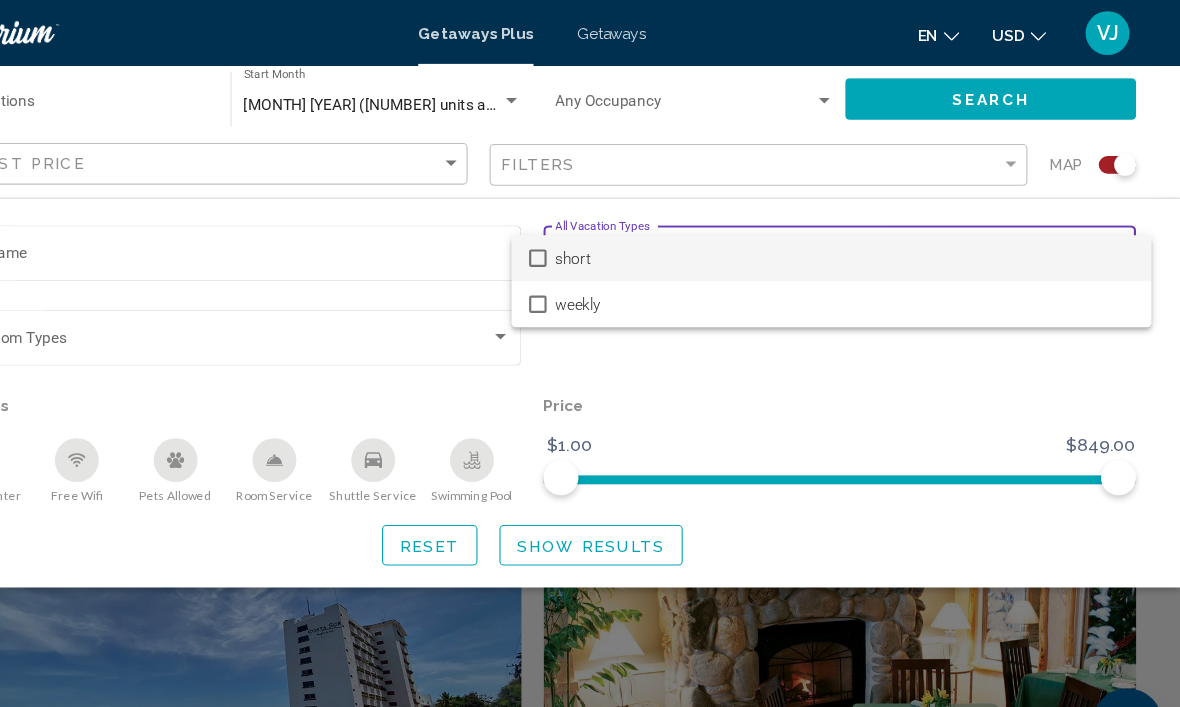 scroll, scrollTop: 3199, scrollLeft: 0, axis: vertical 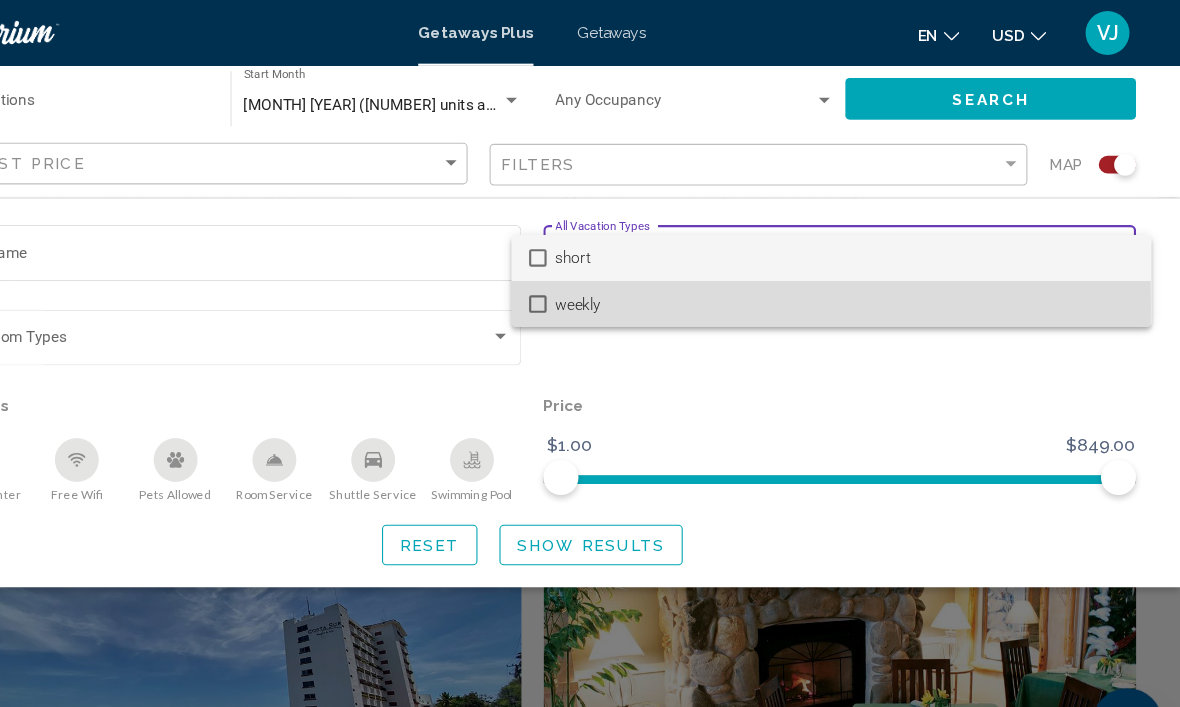 click at bounding box center (595, 277) 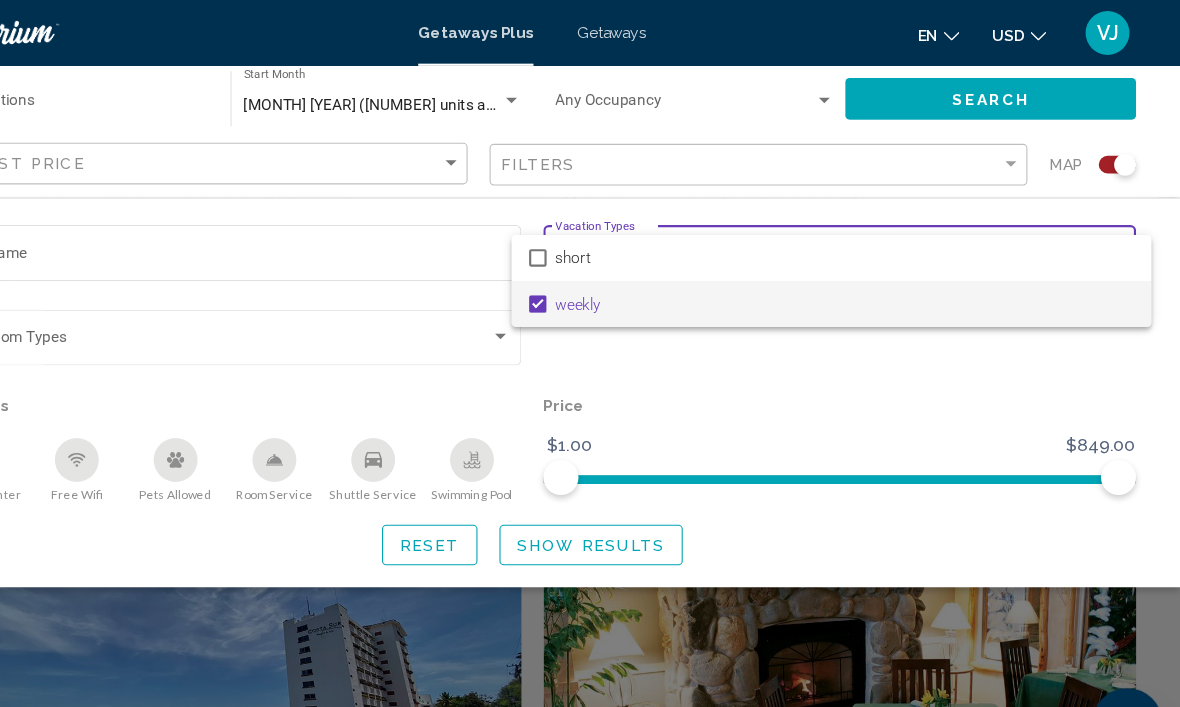 click at bounding box center [590, 353] 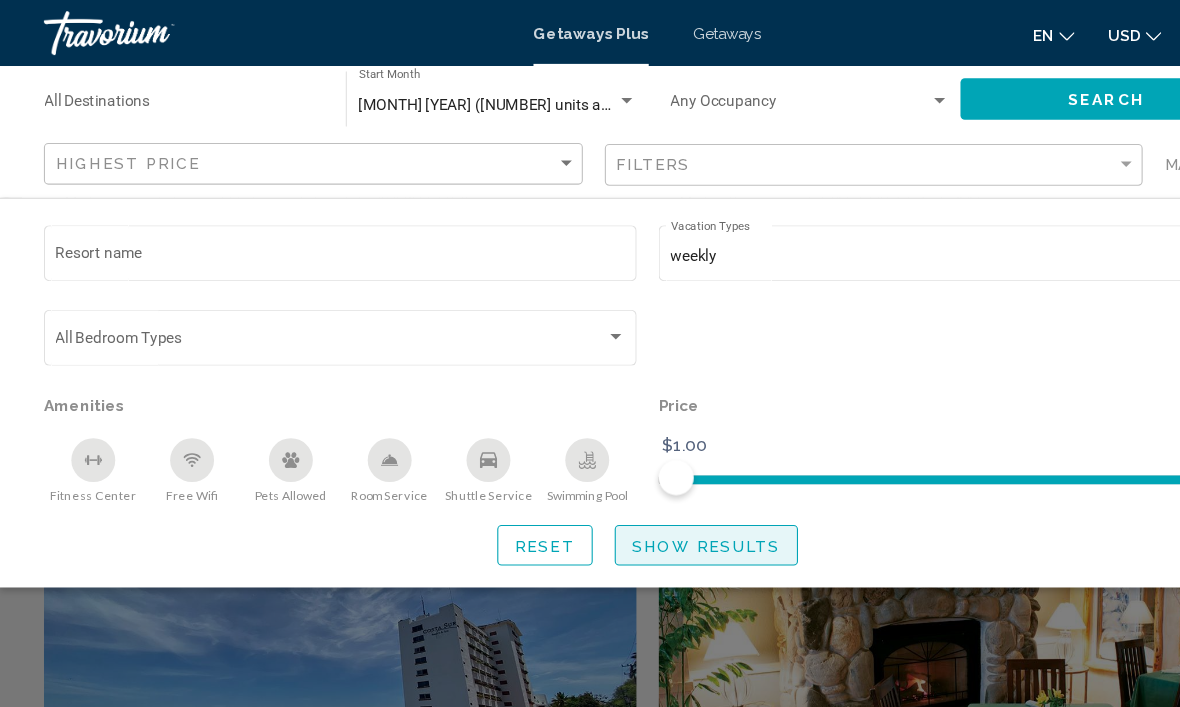 scroll, scrollTop: 3199, scrollLeft: 0, axis: vertical 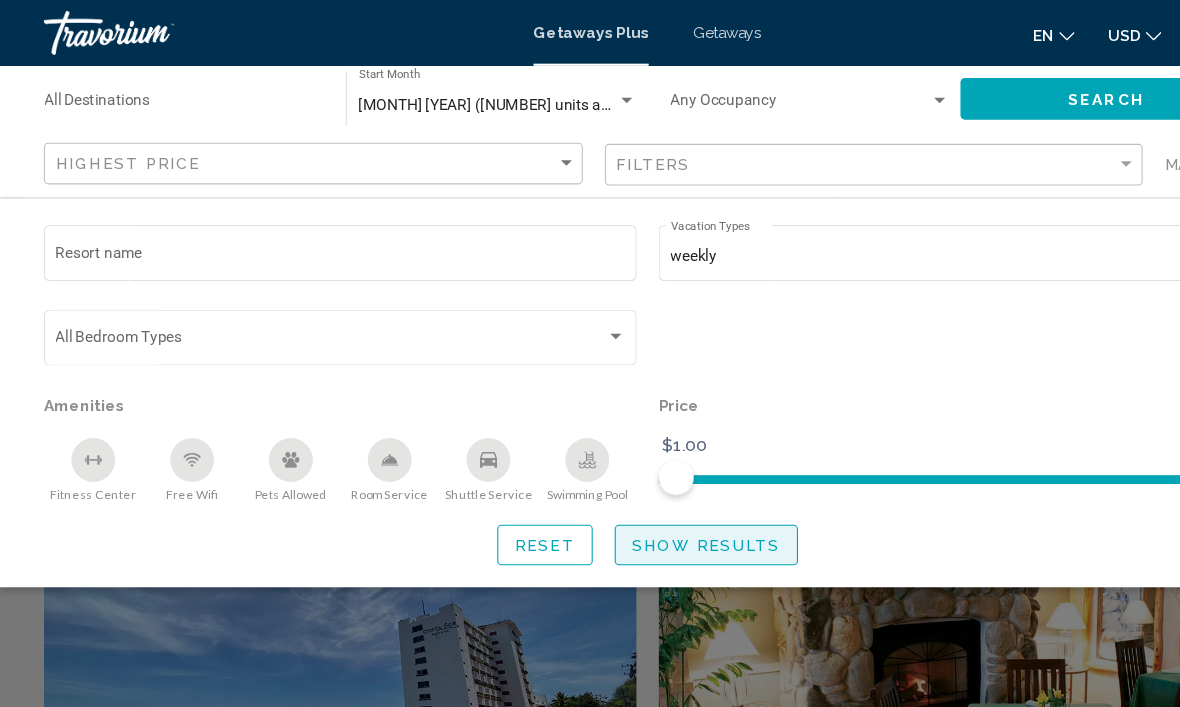 click on "Show Results" 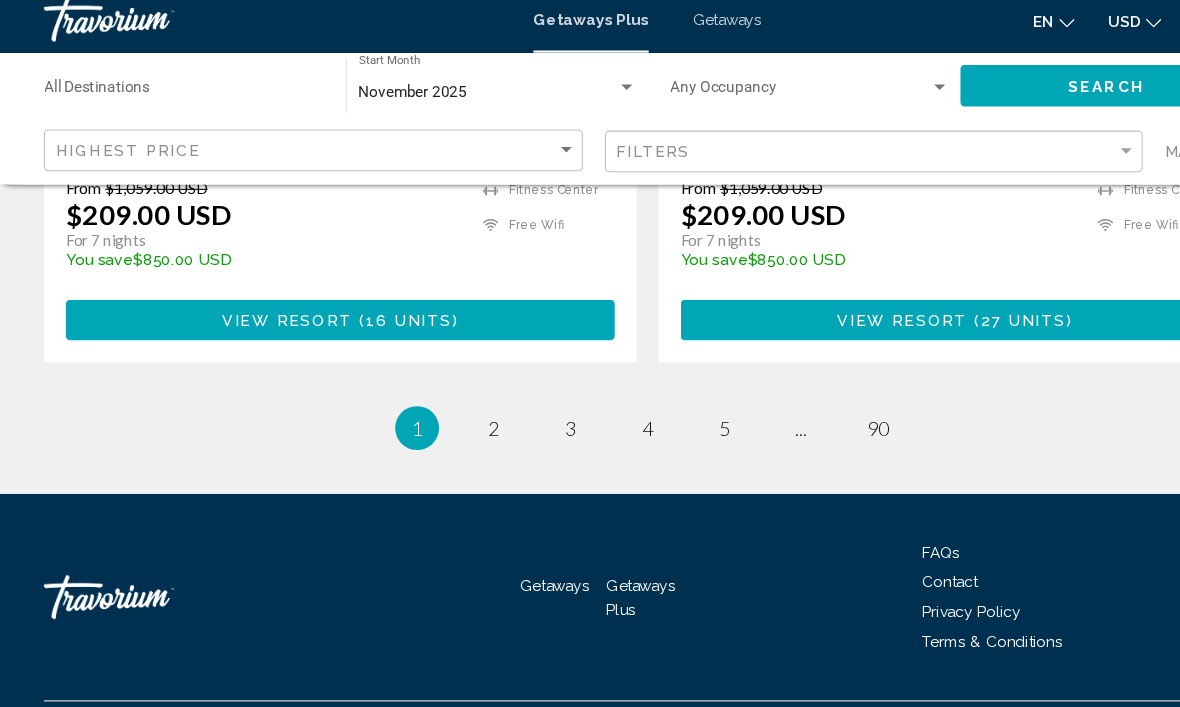 scroll, scrollTop: 4622, scrollLeft: 0, axis: vertical 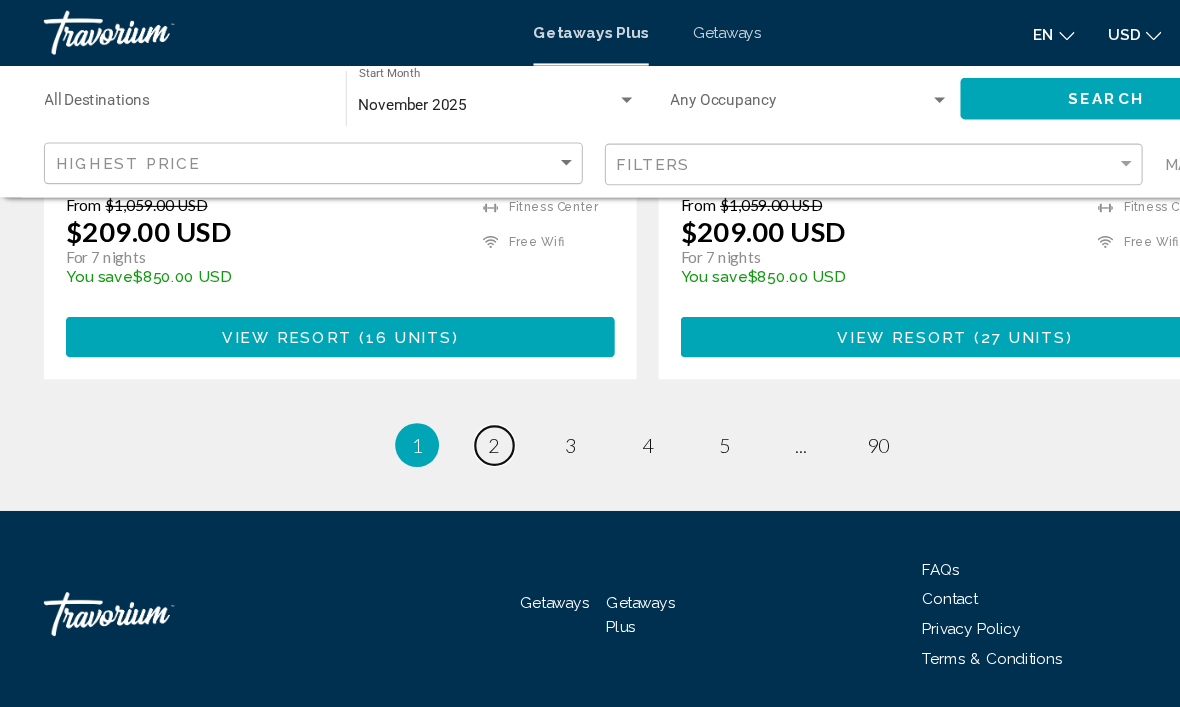 click on "2" at bounding box center (450, 406) 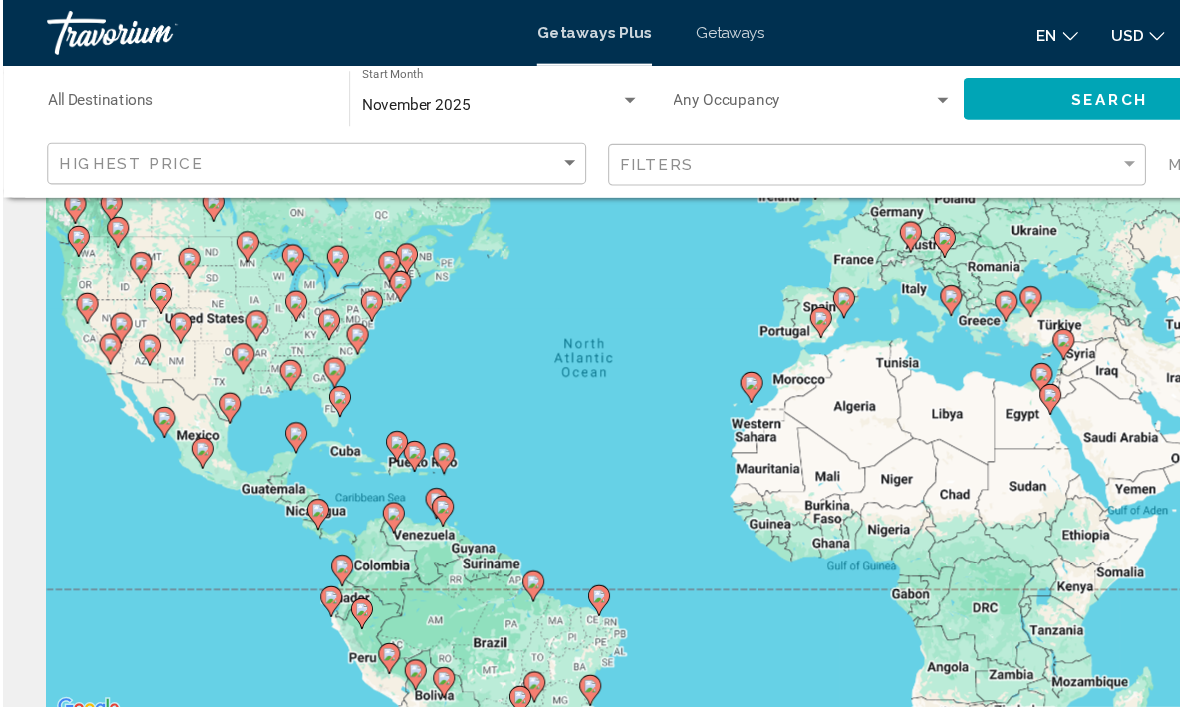 scroll, scrollTop: 142, scrollLeft: 0, axis: vertical 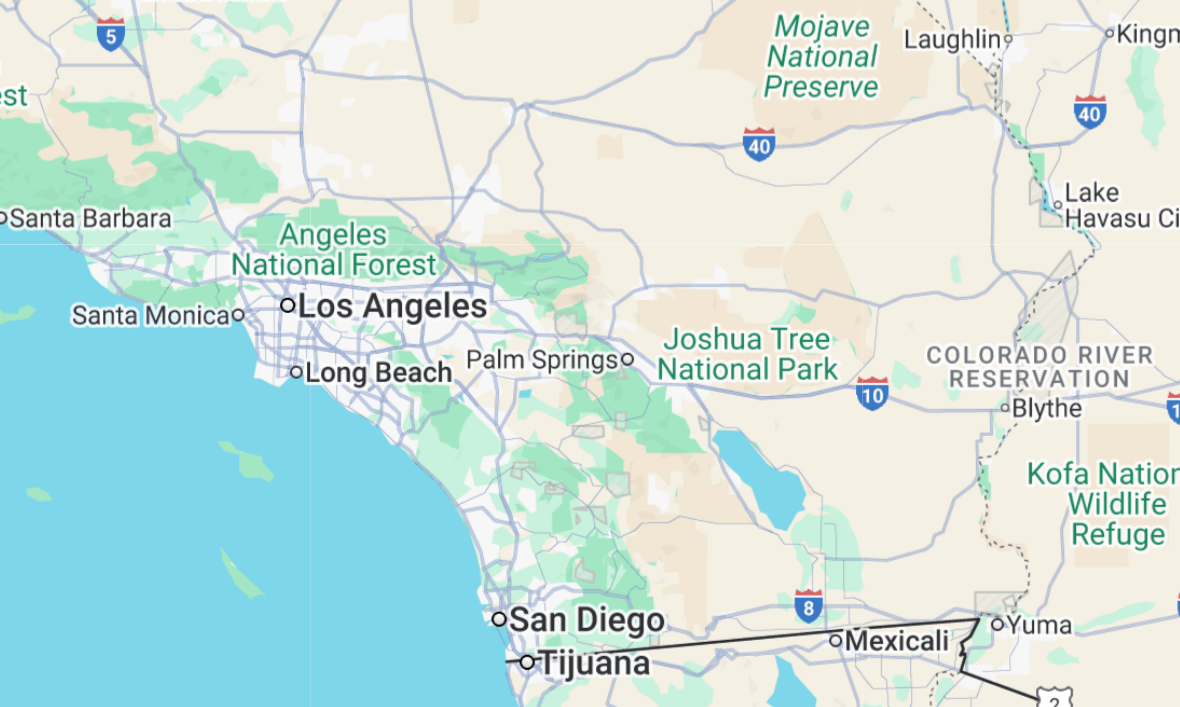 type on "**********" 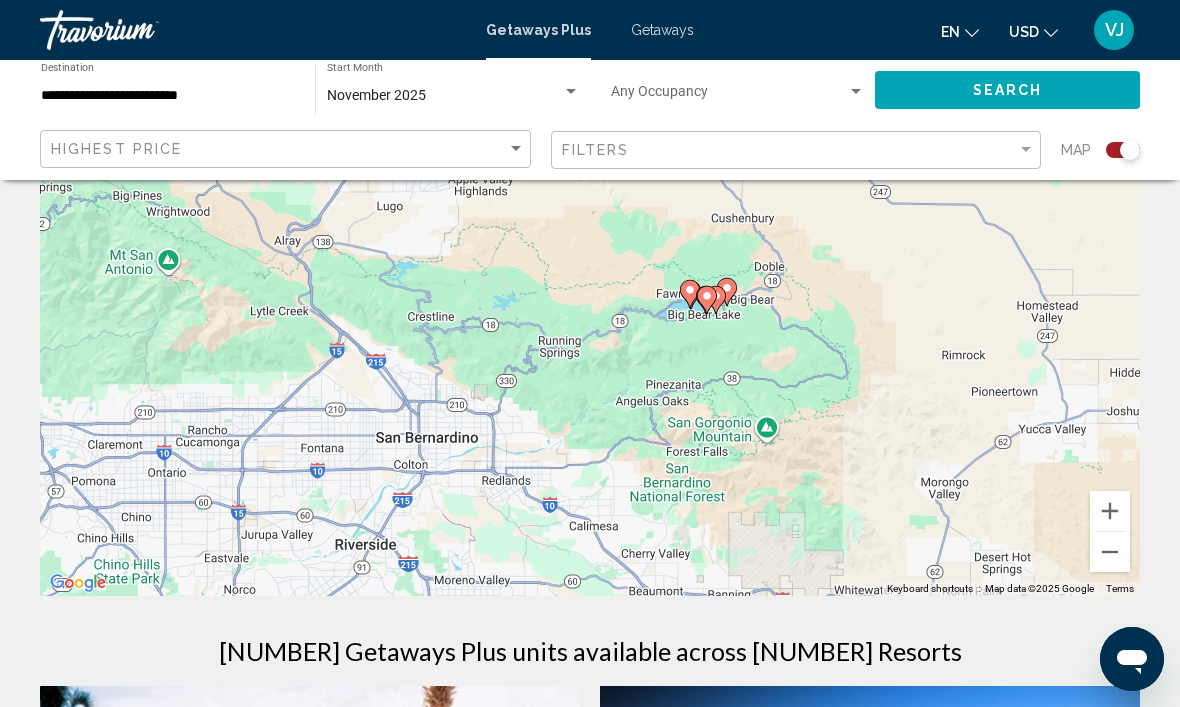scroll, scrollTop: 227, scrollLeft: 0, axis: vertical 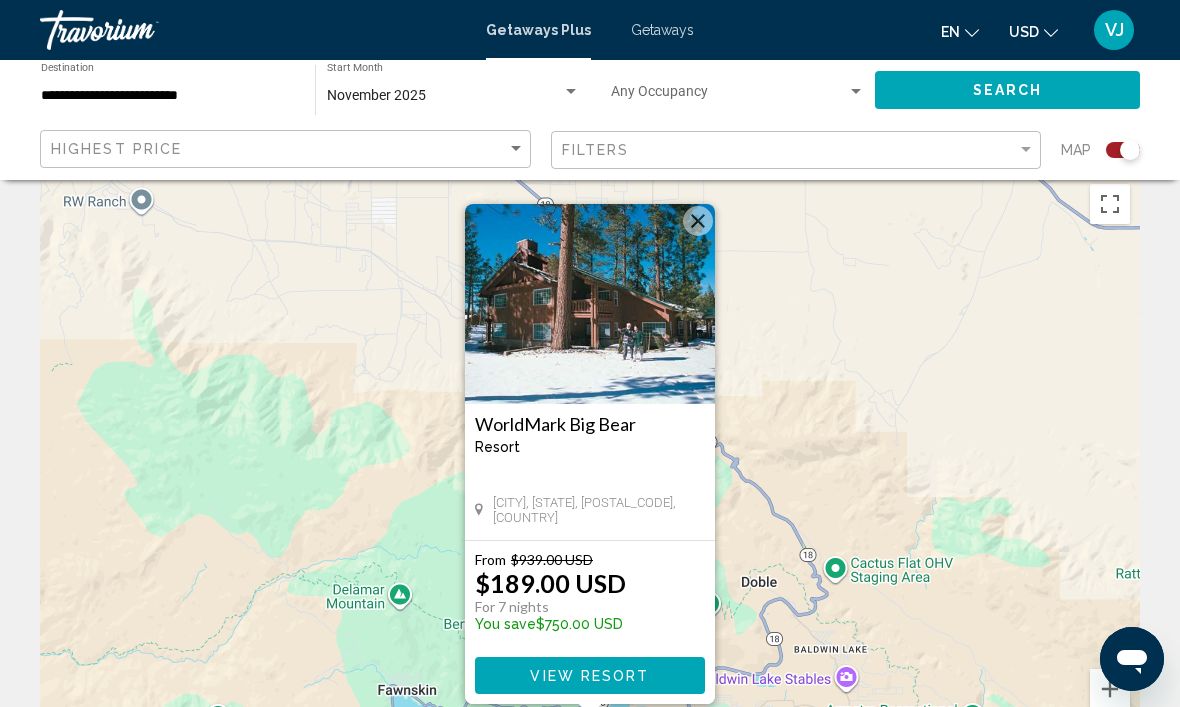 click at bounding box center [590, 304] 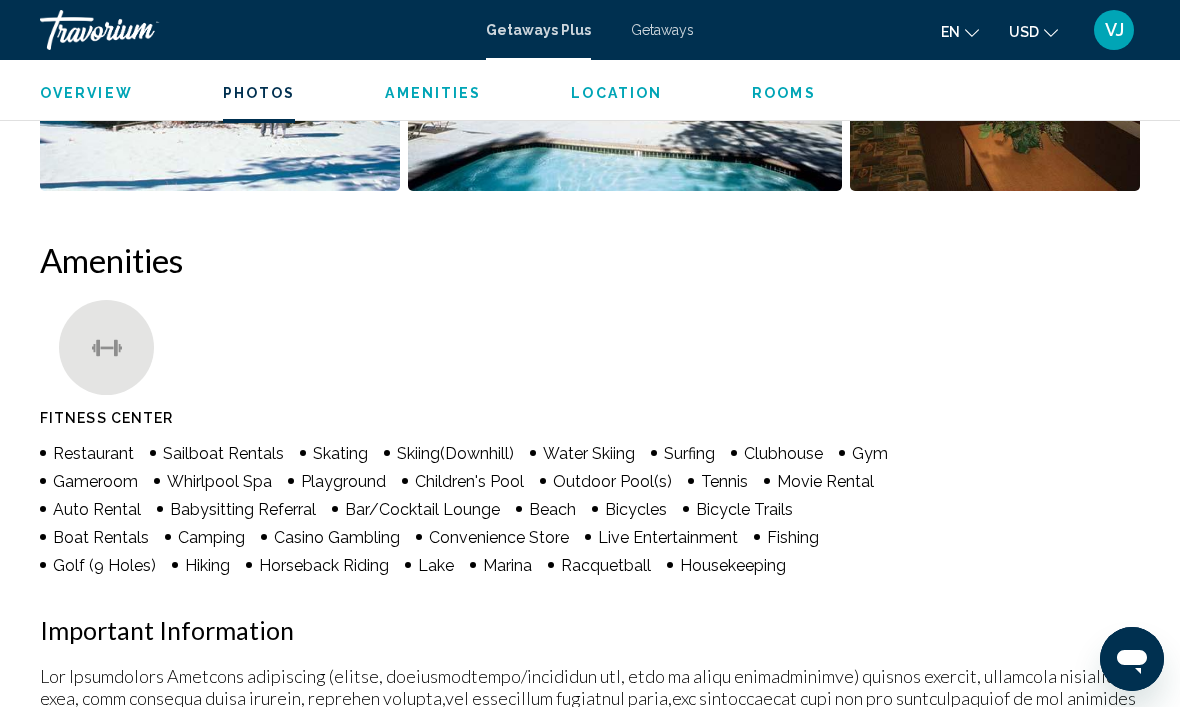 scroll, scrollTop: 1411, scrollLeft: 0, axis: vertical 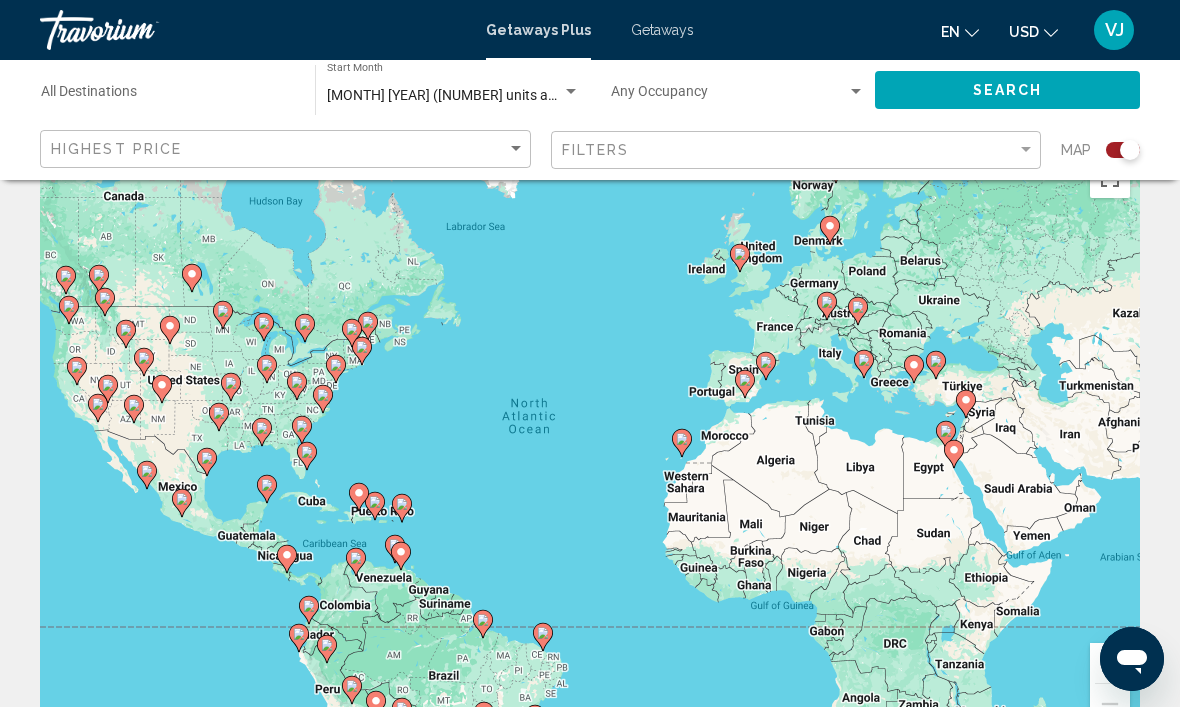 click on "To activate drag with keyboard, press Alt + Enter. Once in keyboard drag state, use the arrow keys to move the marker. To complete the drag, press the Enter key. To cancel, press Escape." at bounding box center (590, 448) 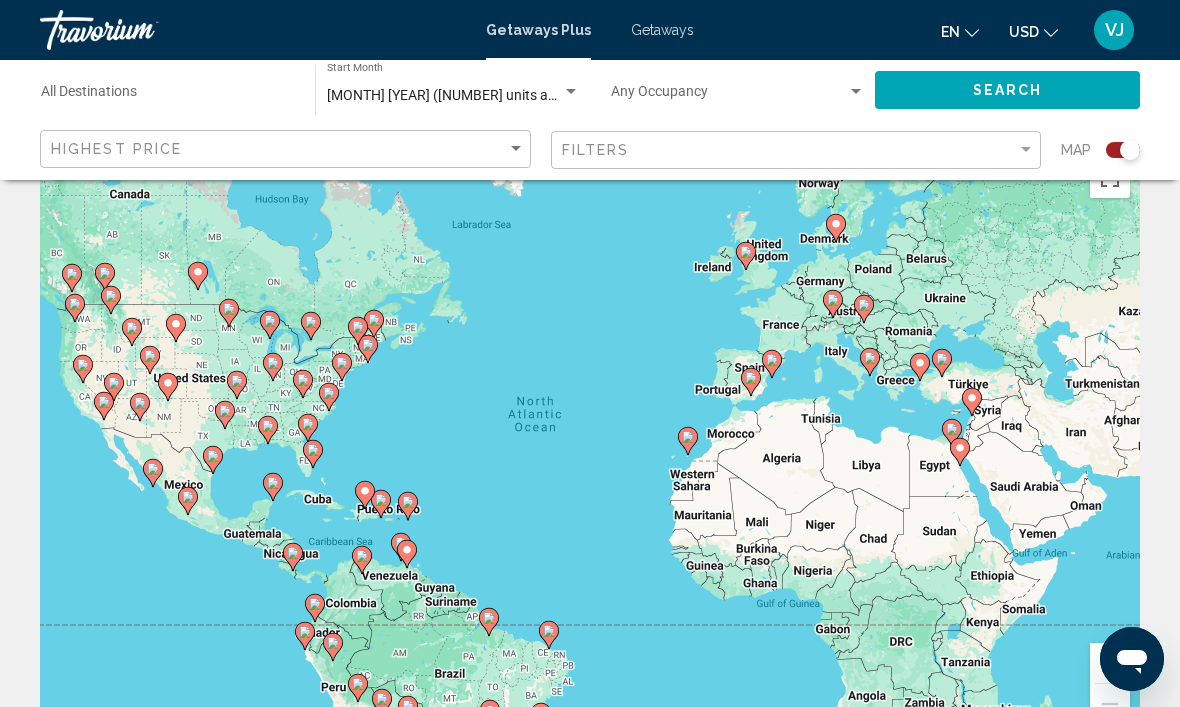 scroll, scrollTop: 91, scrollLeft: 0, axis: vertical 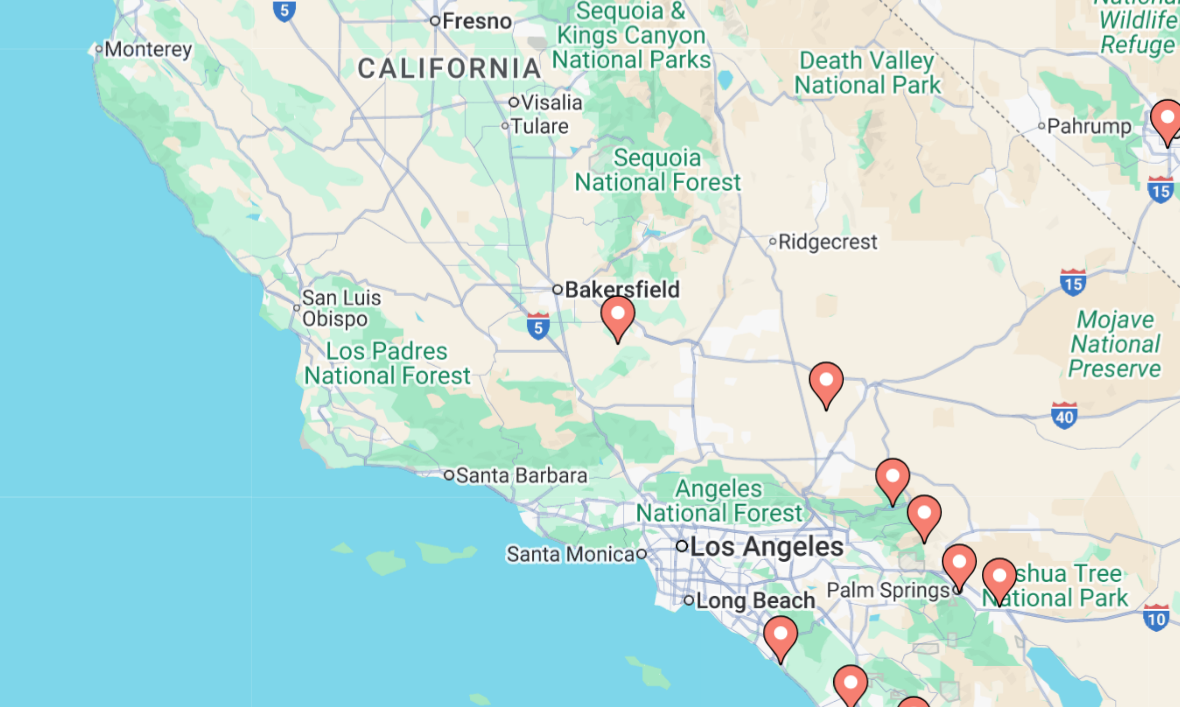 type on "**********" 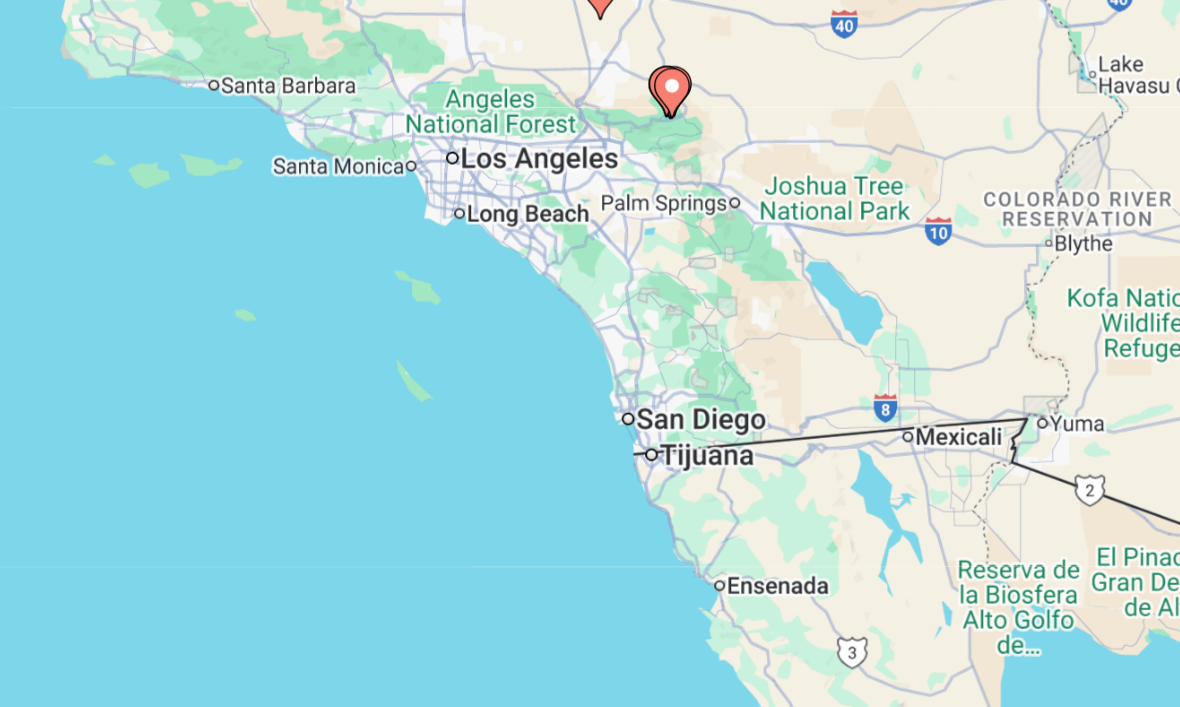 scroll, scrollTop: 17, scrollLeft: 0, axis: vertical 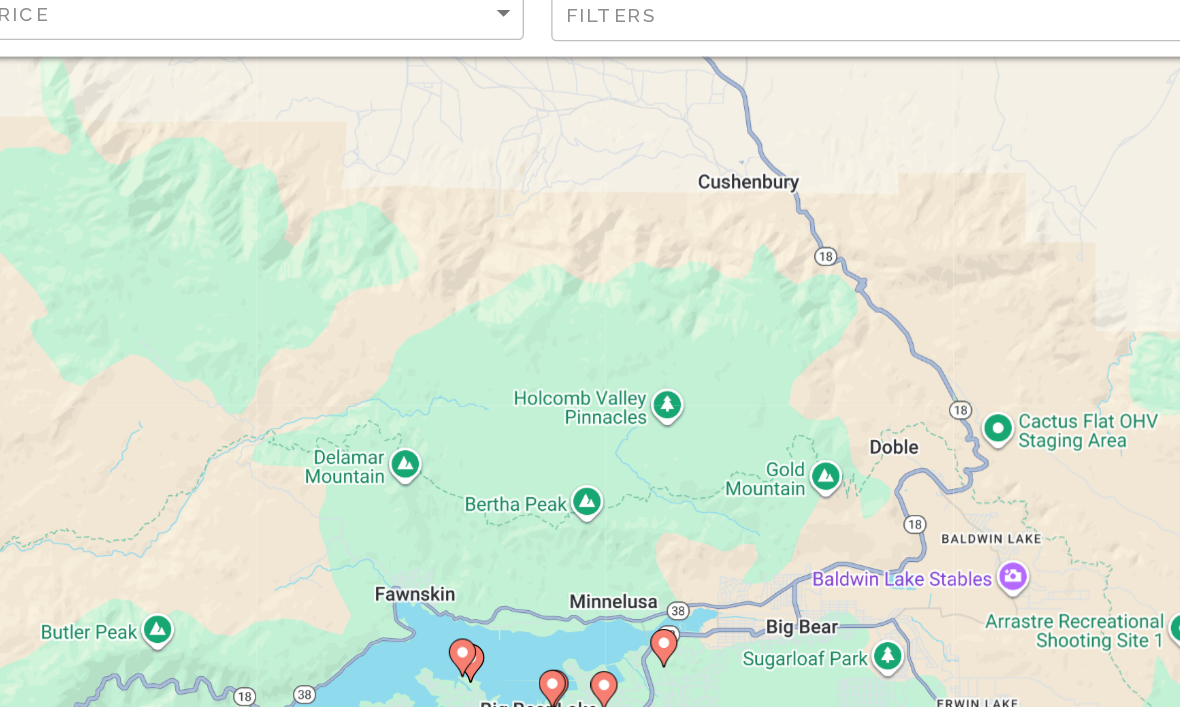 click on "To activate drag with keyboard, press Alt + Enter. Once in keyboard drag state, use the arrow keys to move the marker. To complete the drag, press the Enter key. To cancel, press Escape." at bounding box center [590, 391] 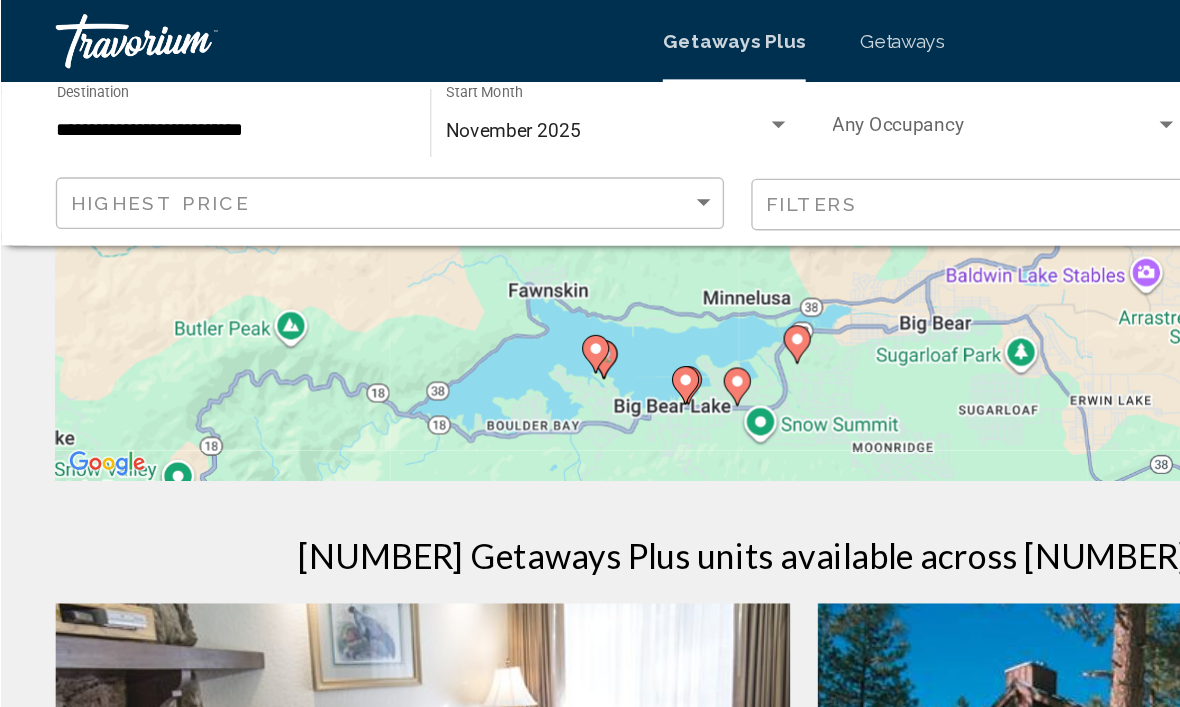 scroll, scrollTop: 446, scrollLeft: 0, axis: vertical 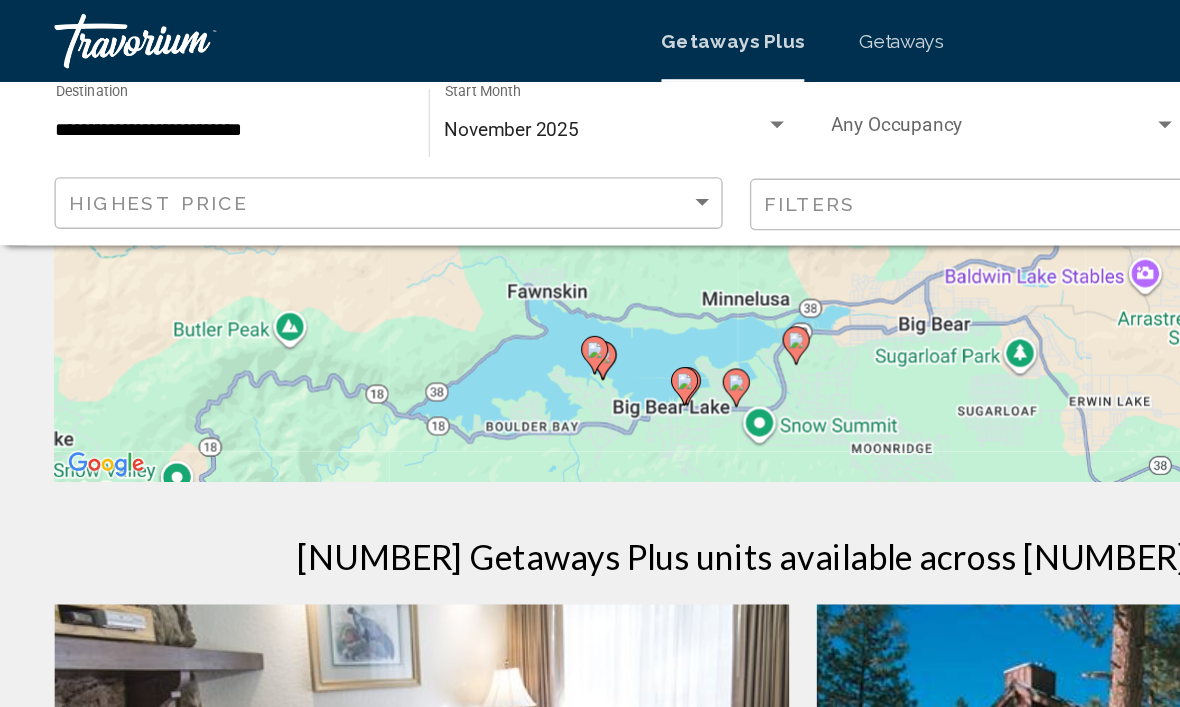click on "To activate drag with keyboard, press Alt + Enter. Once in keyboard drag state, use the arrow keys to move the marker. To complete the drag, press the Enter key. To cancel, press Escape." at bounding box center (590, 54) 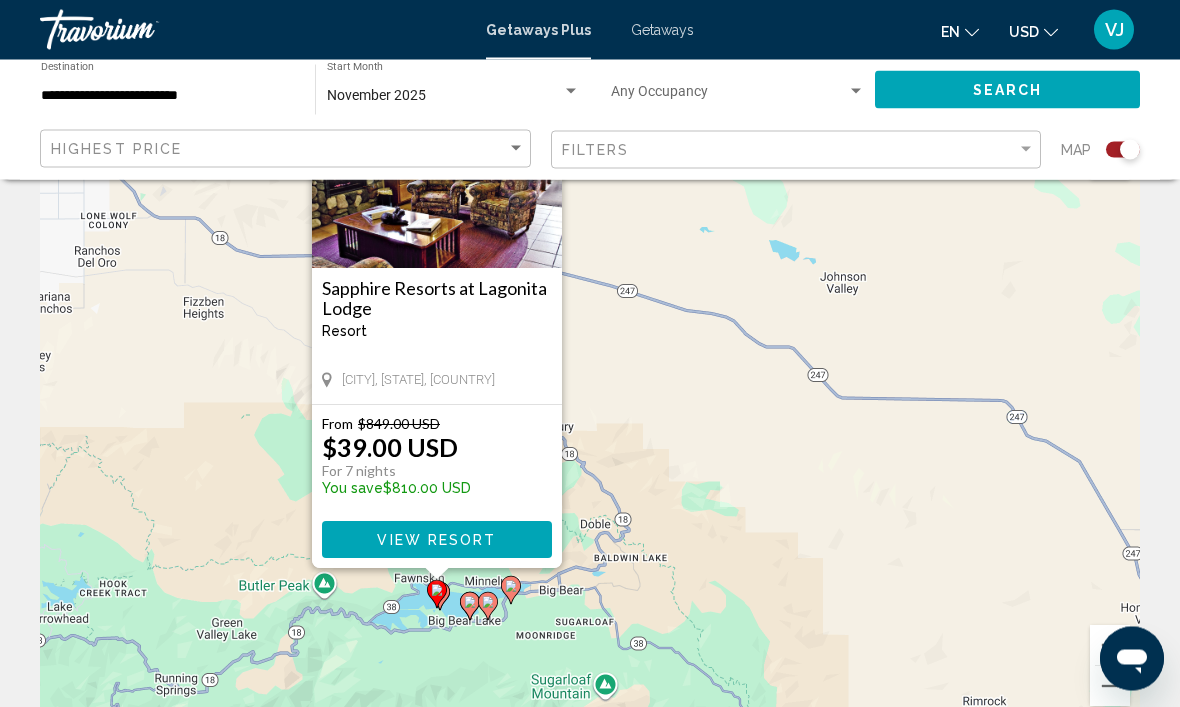 scroll, scrollTop: 0, scrollLeft: 0, axis: both 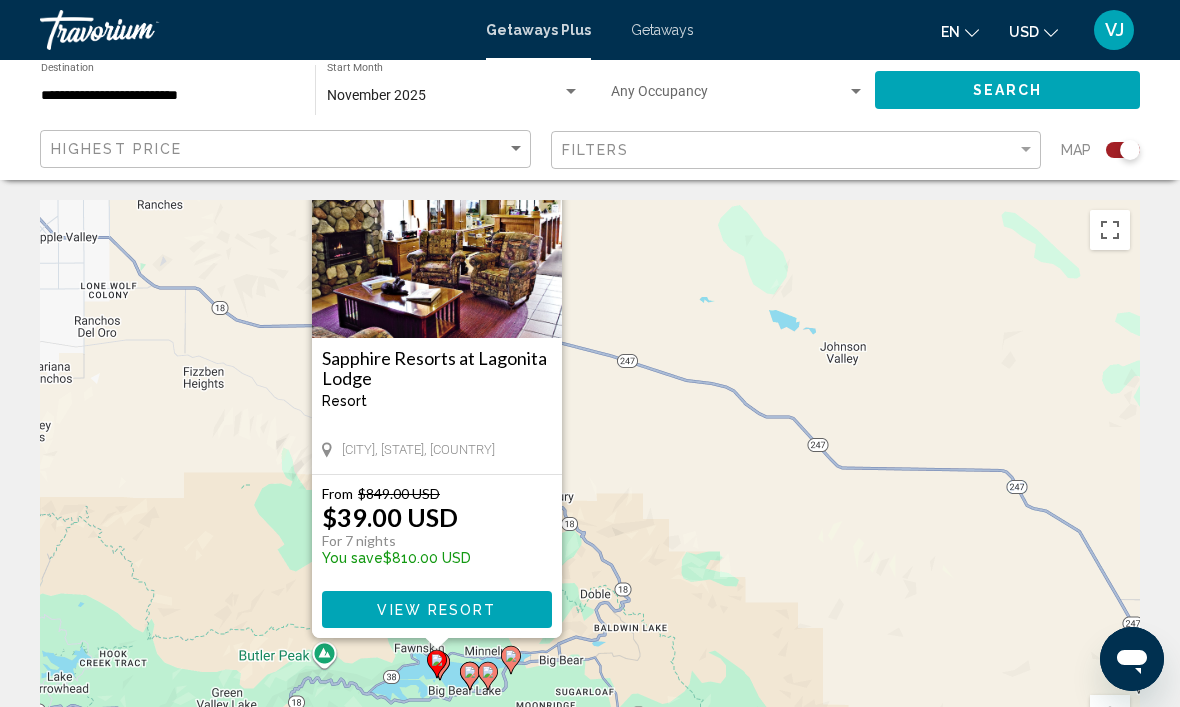 click on "Sapphire Resorts at Lagonita Lodge  Resort  -  This is an adults only resort
[CITY], [STATE], [COUNTRY]" at bounding box center [437, 406] 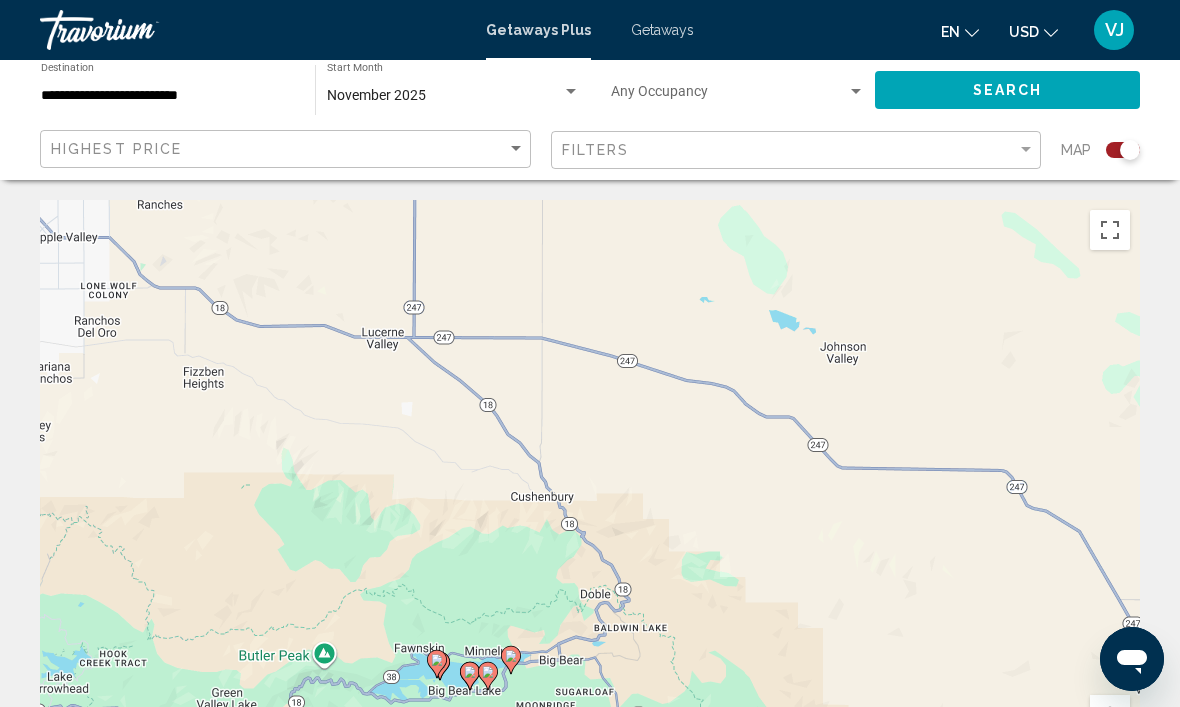 click on "To activate drag with keyboard, press Alt + Enter. Once in keyboard drag state, use the arrow keys to move the marker. To complete the drag, press the Enter key. To cancel, press Escape." at bounding box center [590, 500] 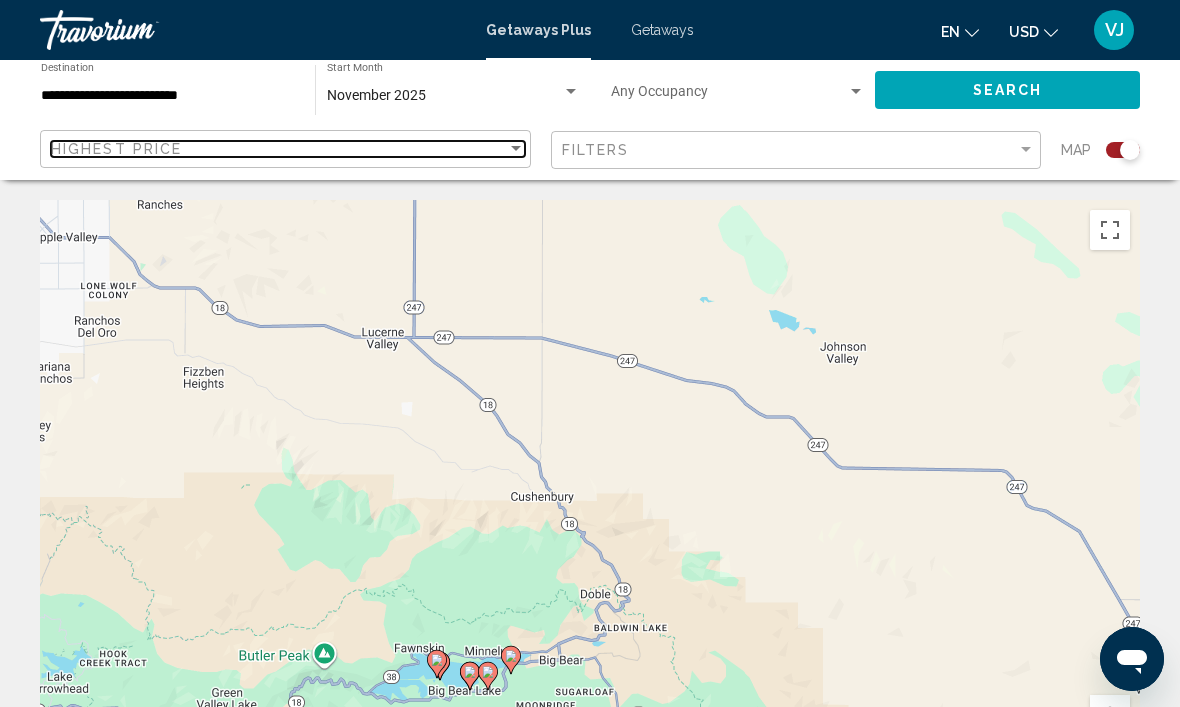 click at bounding box center (516, 148) 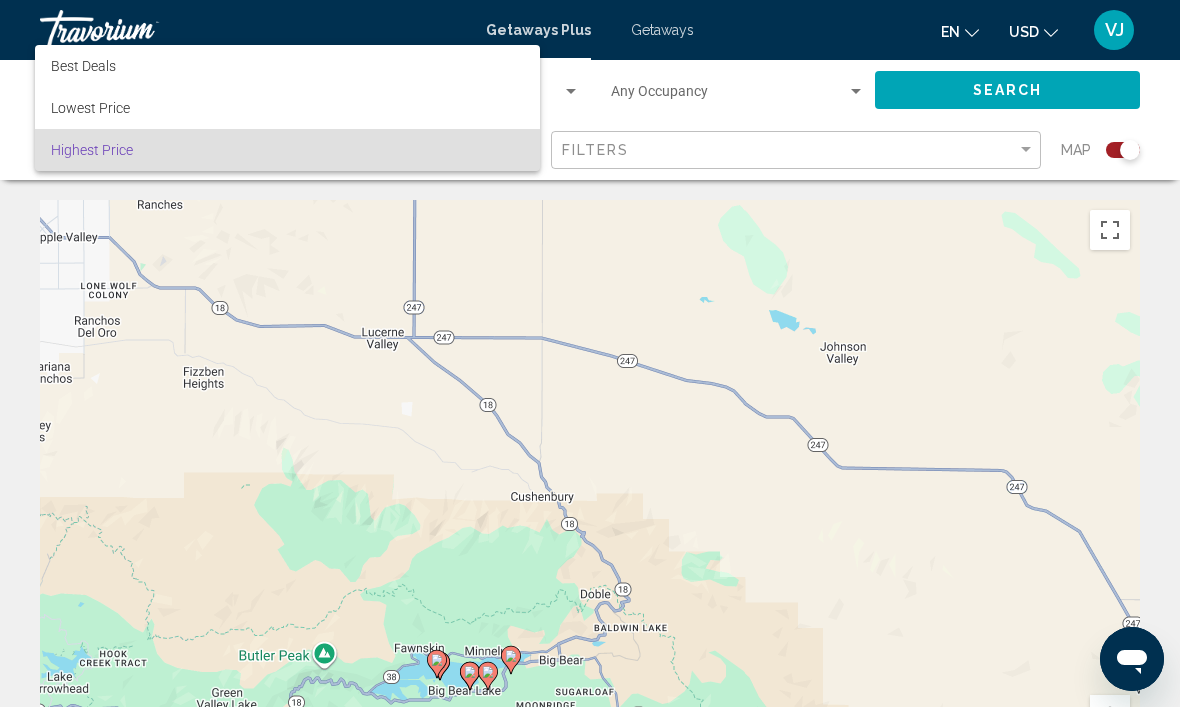 click at bounding box center (590, 353) 